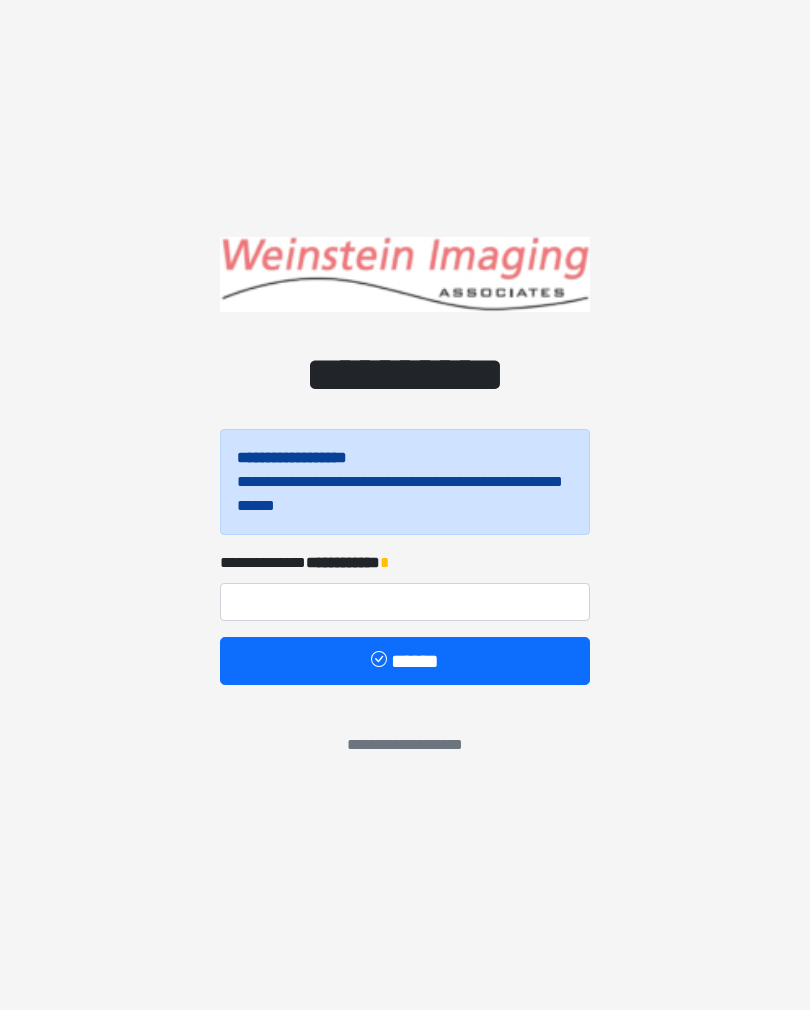 scroll, scrollTop: 0, scrollLeft: 0, axis: both 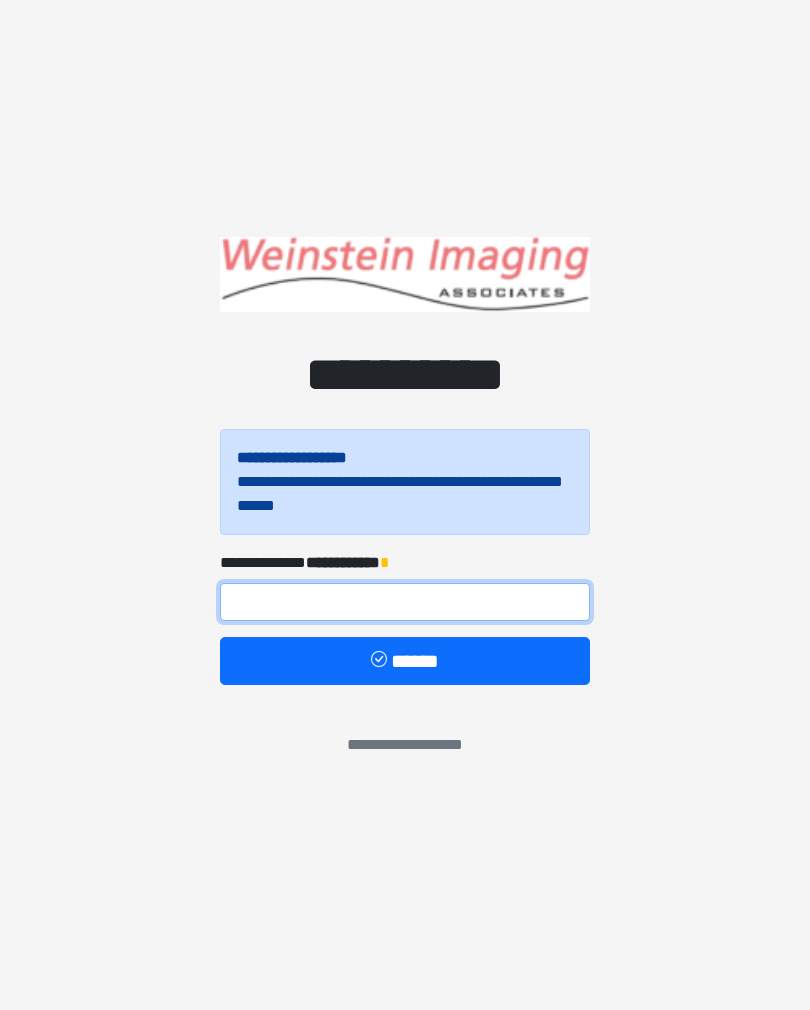 click at bounding box center (405, 602) 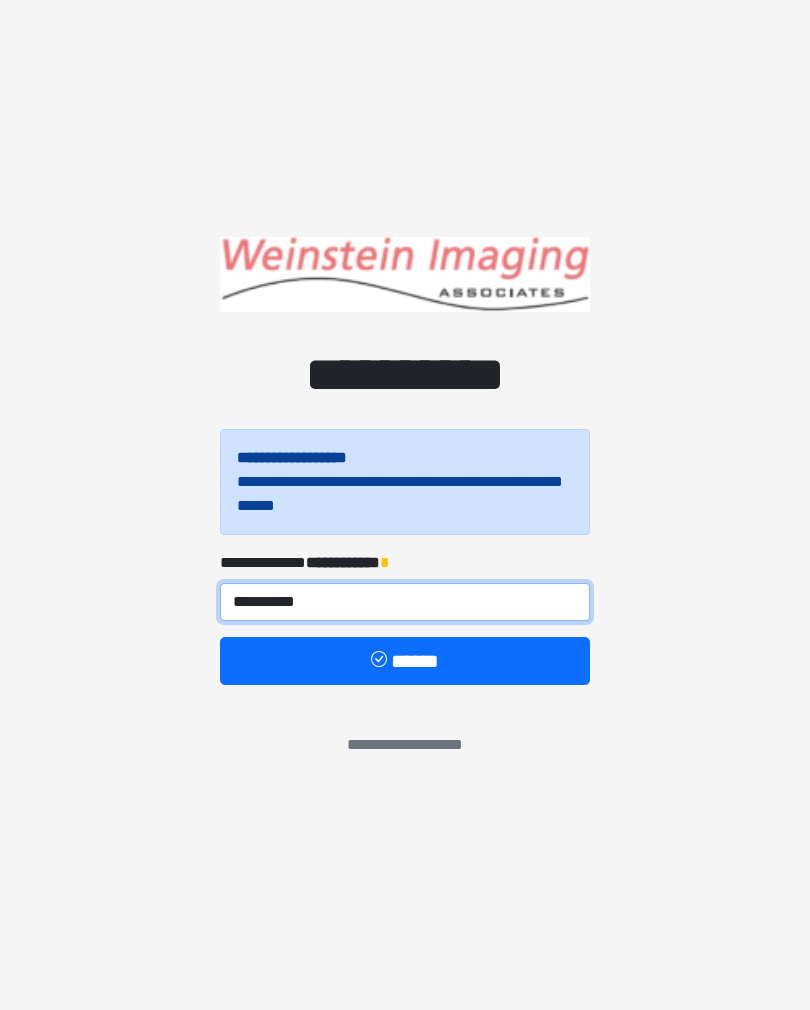 type on "**********" 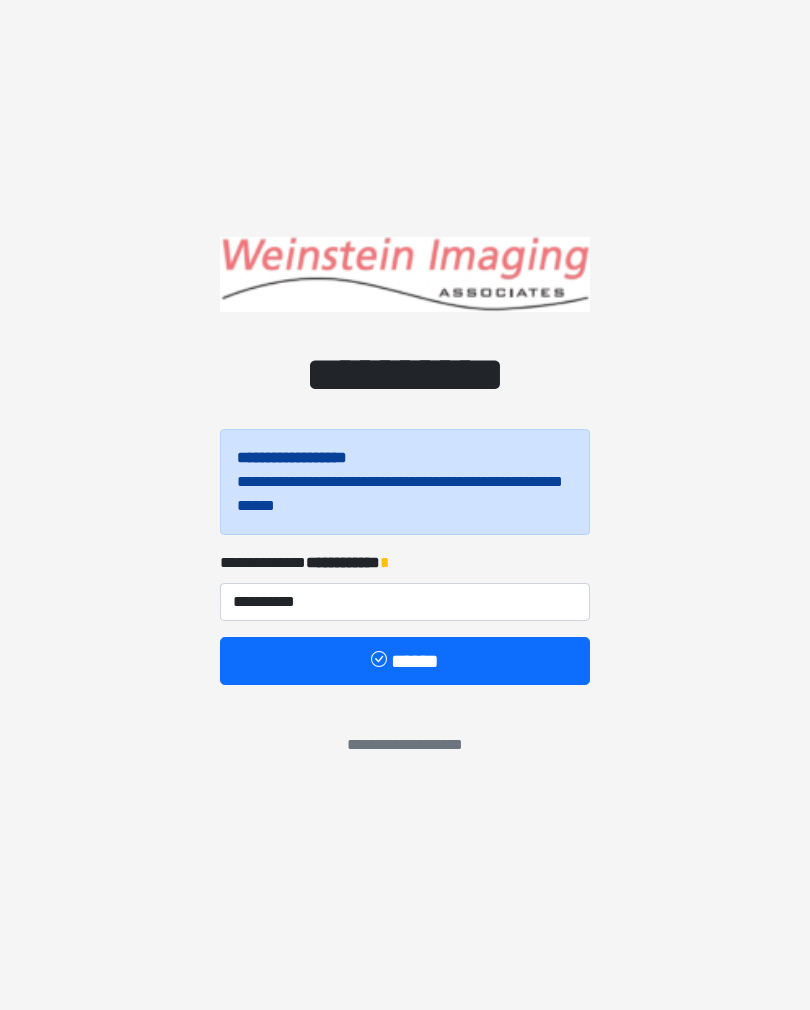 click on "******" at bounding box center [405, 661] 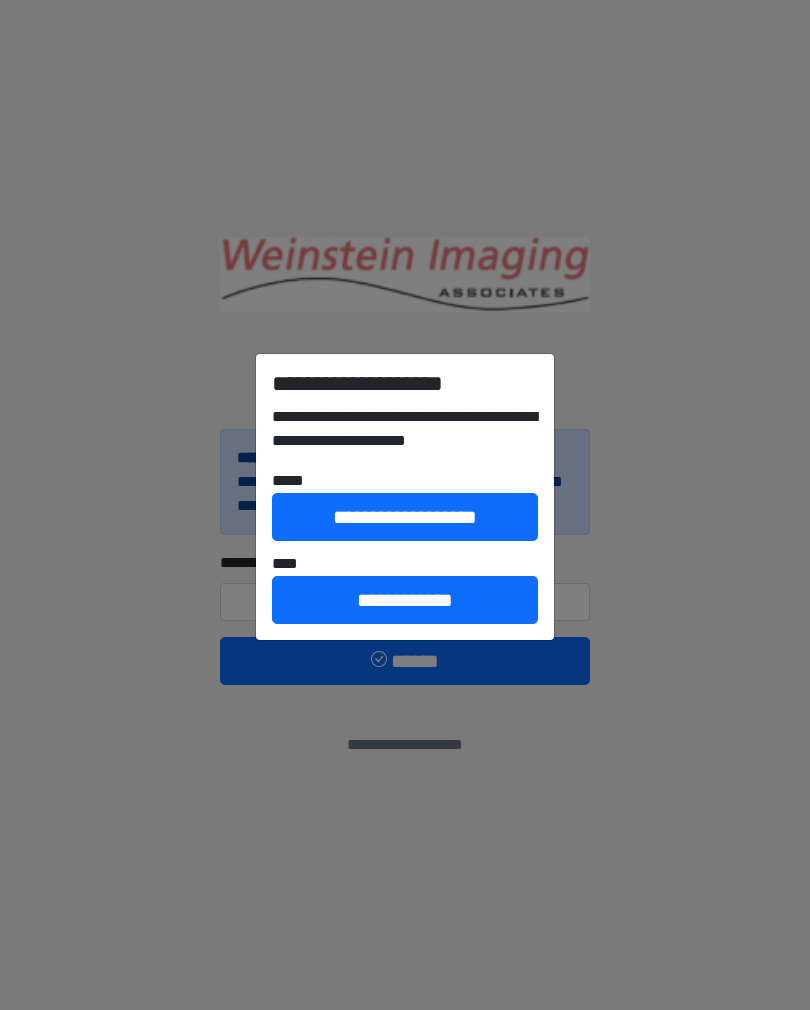 click on "**********" at bounding box center [405, 600] 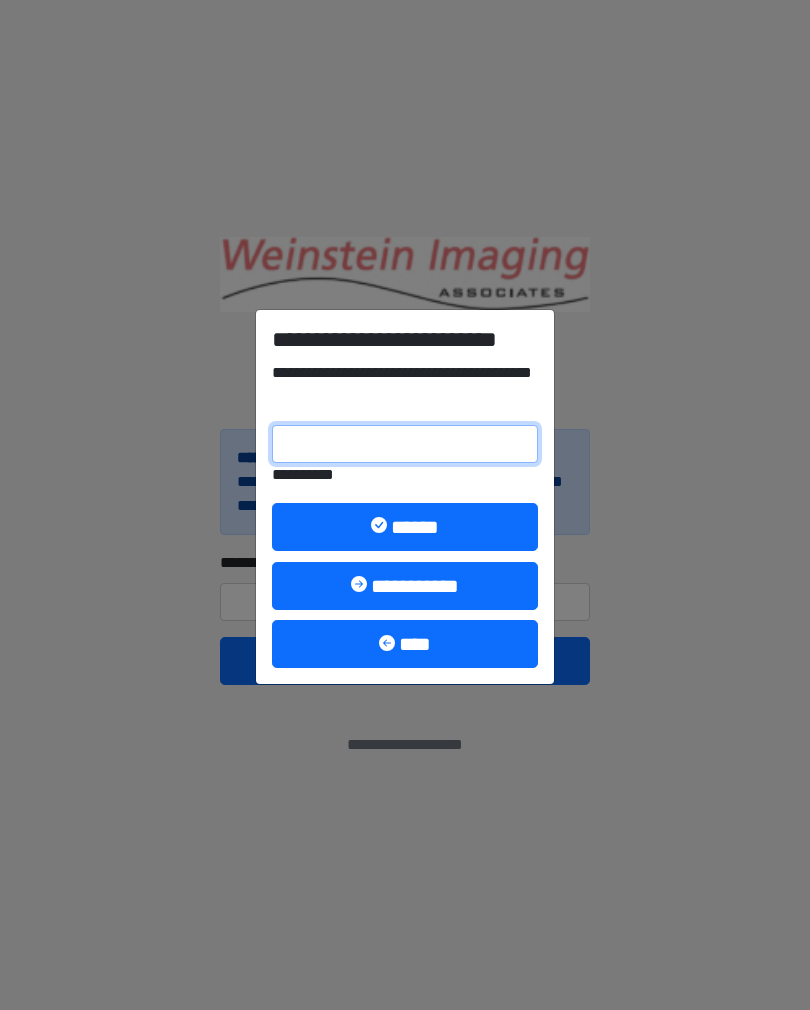 click on "**********" at bounding box center [405, 444] 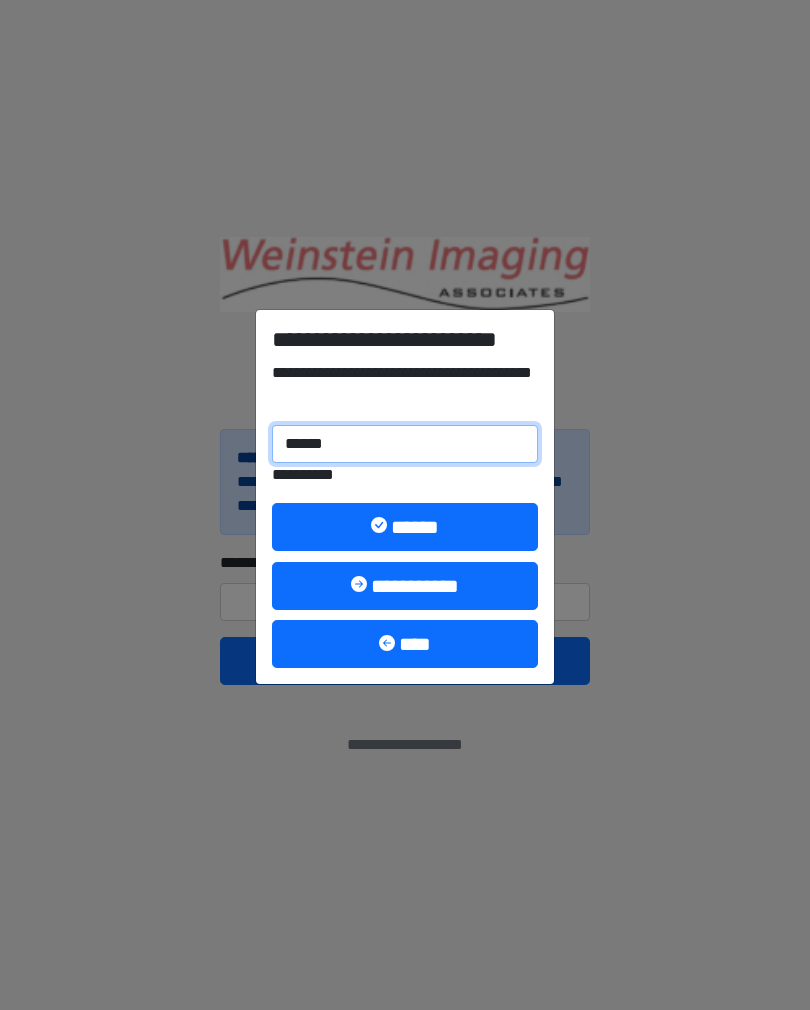 type on "******" 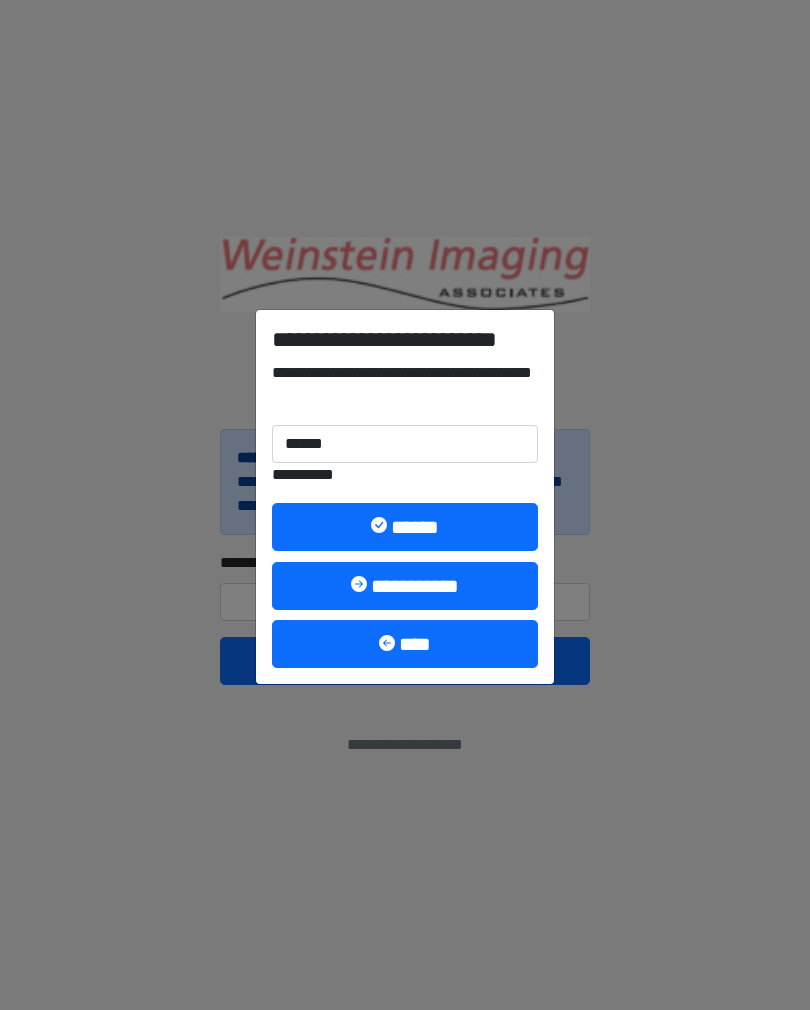 click on "******" at bounding box center (405, 527) 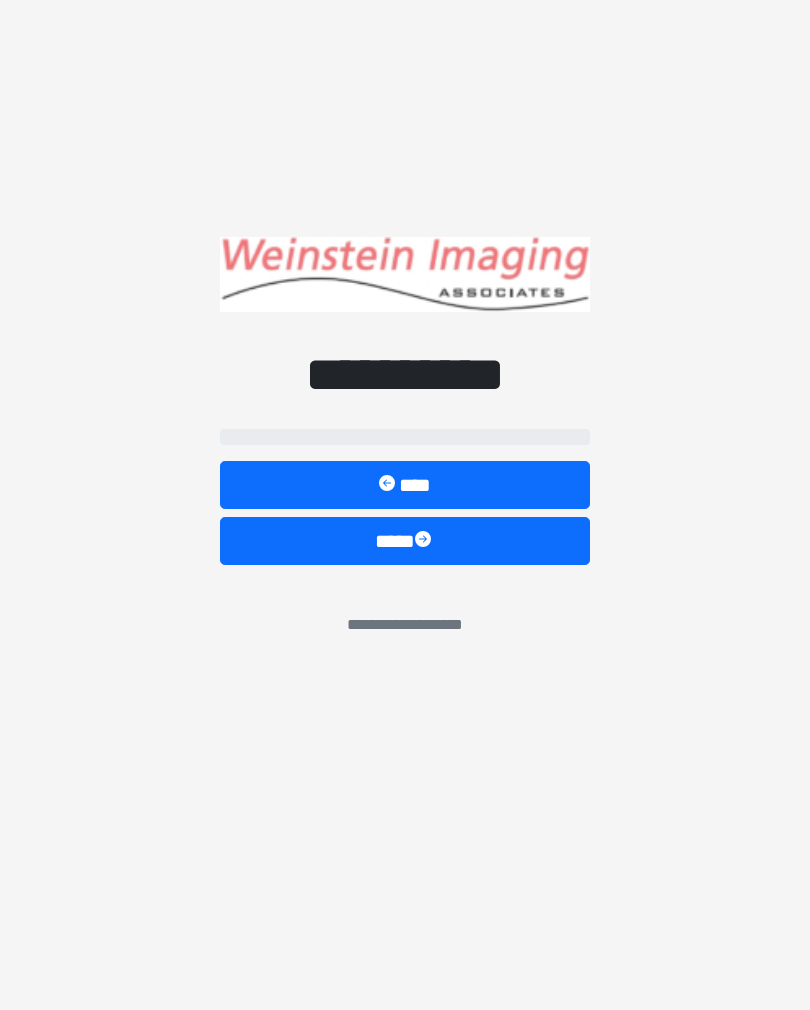 select on "*****" 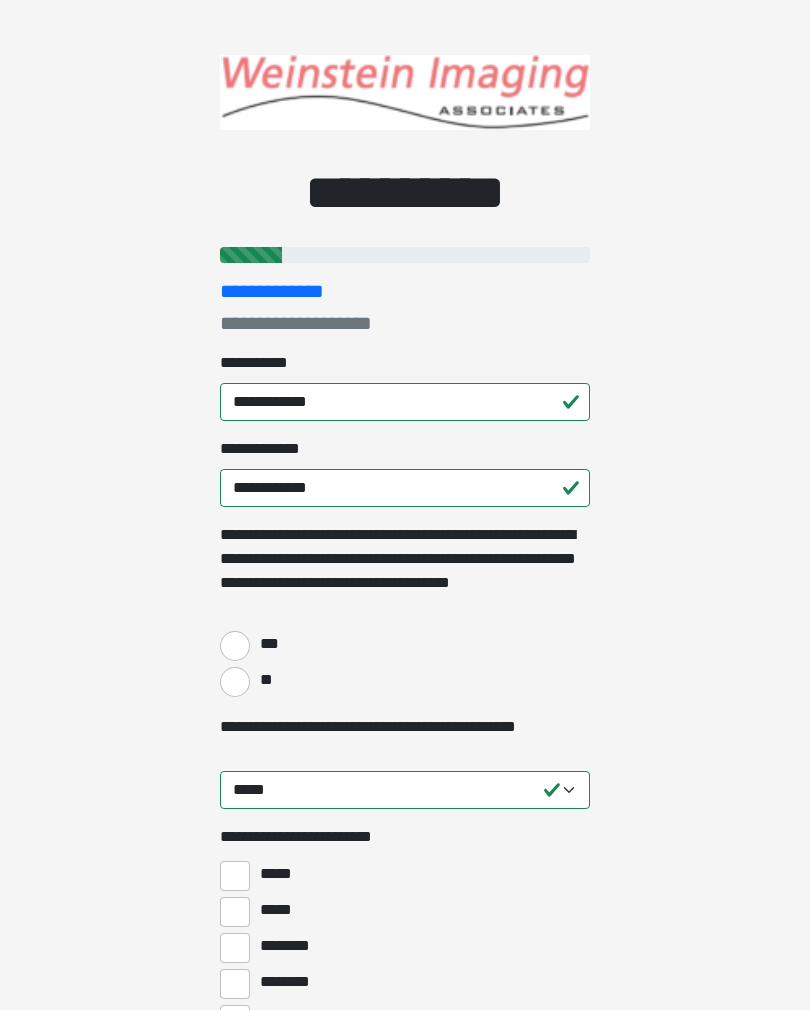 click on "***" at bounding box center [235, 646] 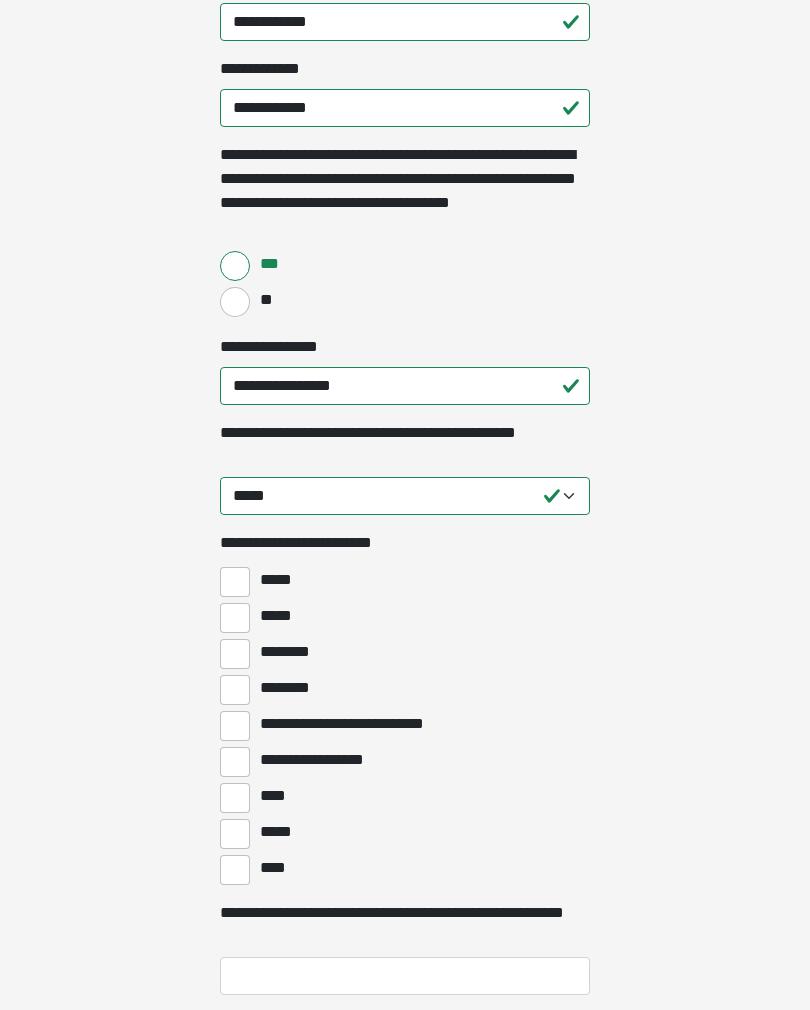 scroll, scrollTop: 379, scrollLeft: 0, axis: vertical 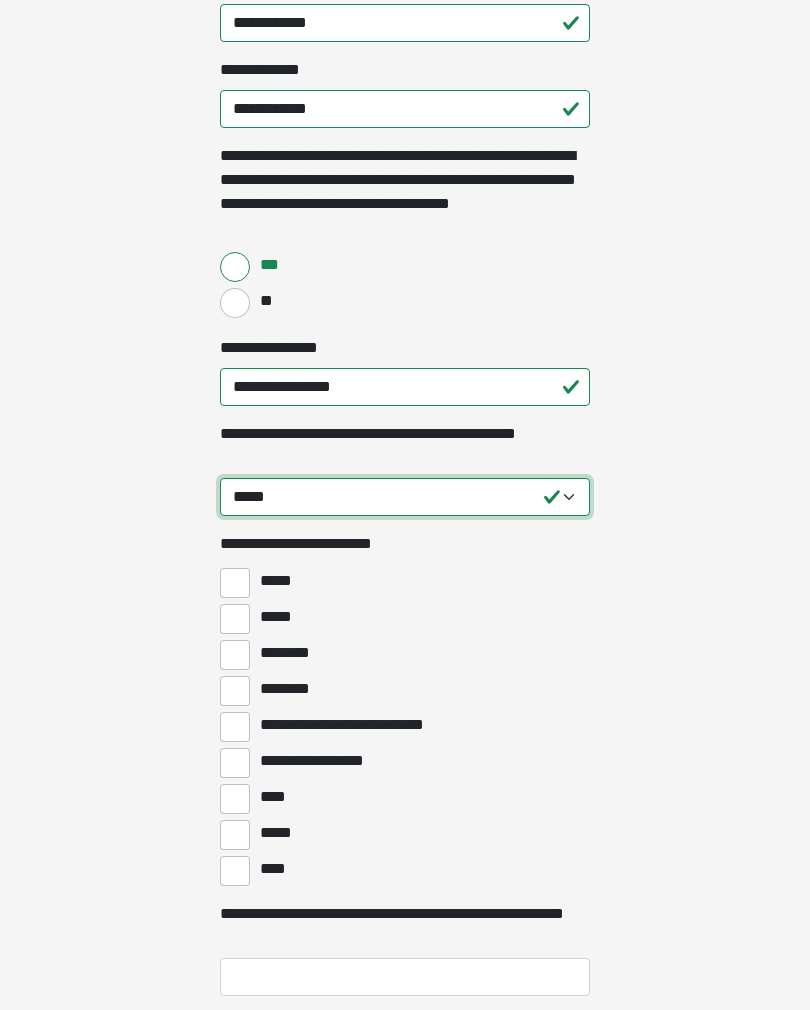 click on "**********" at bounding box center [405, 497] 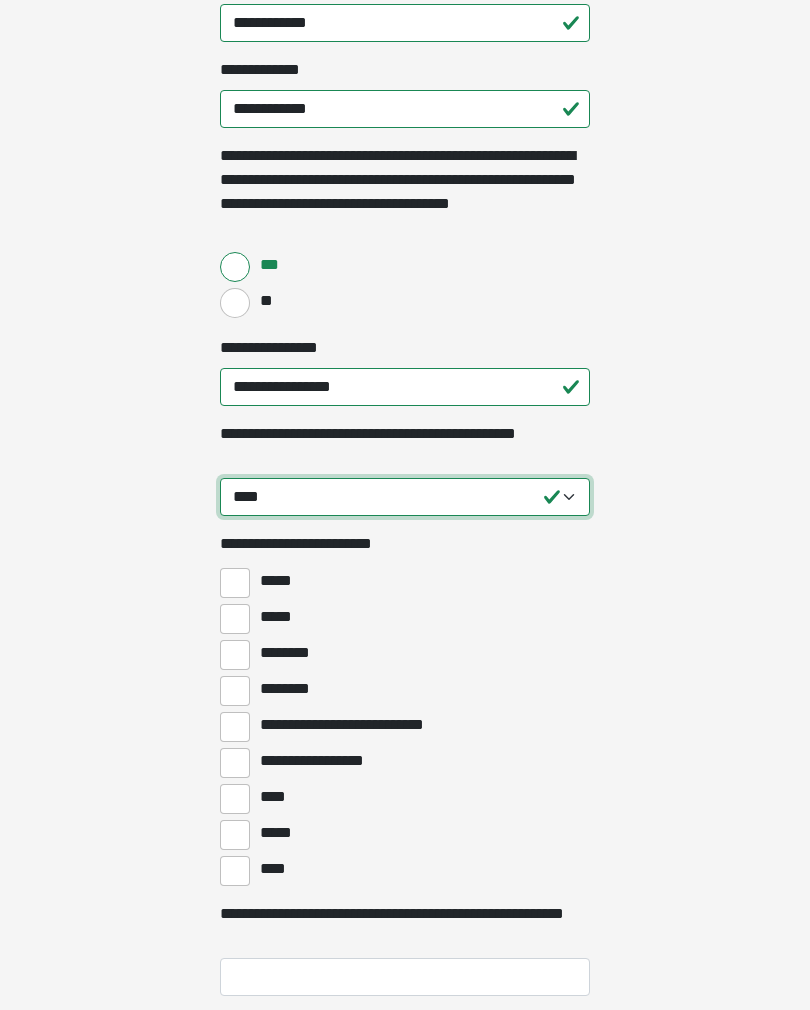 click on "**********" at bounding box center [405, 497] 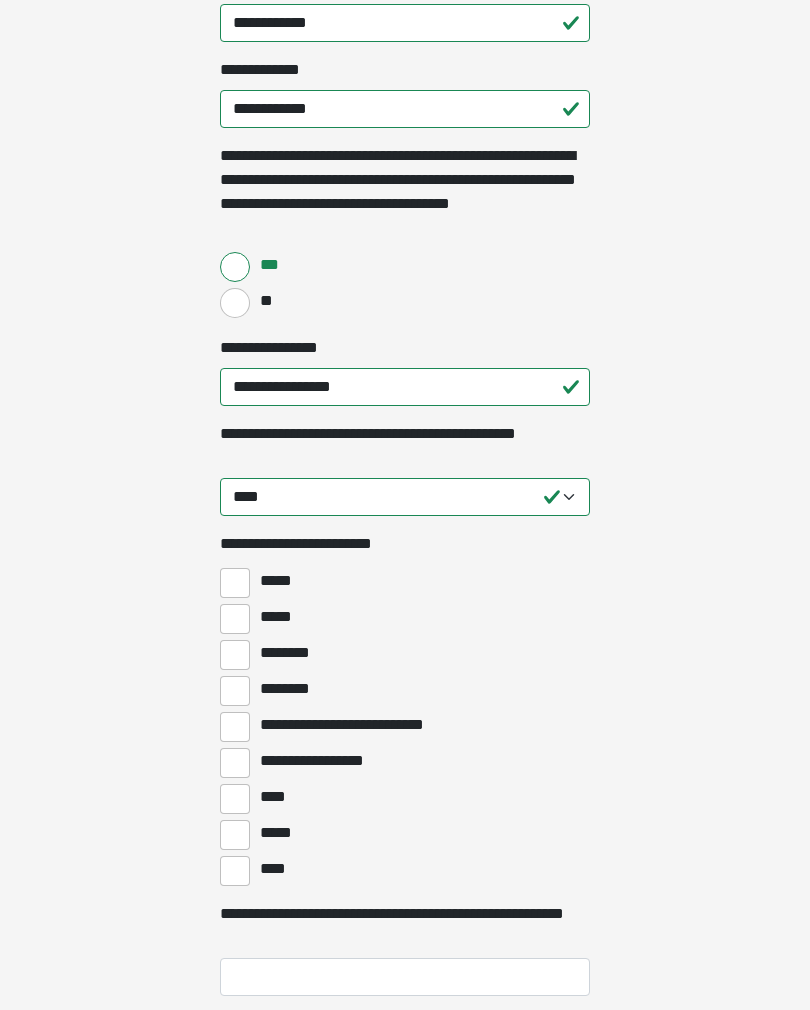 click on "********" at bounding box center [235, 655] 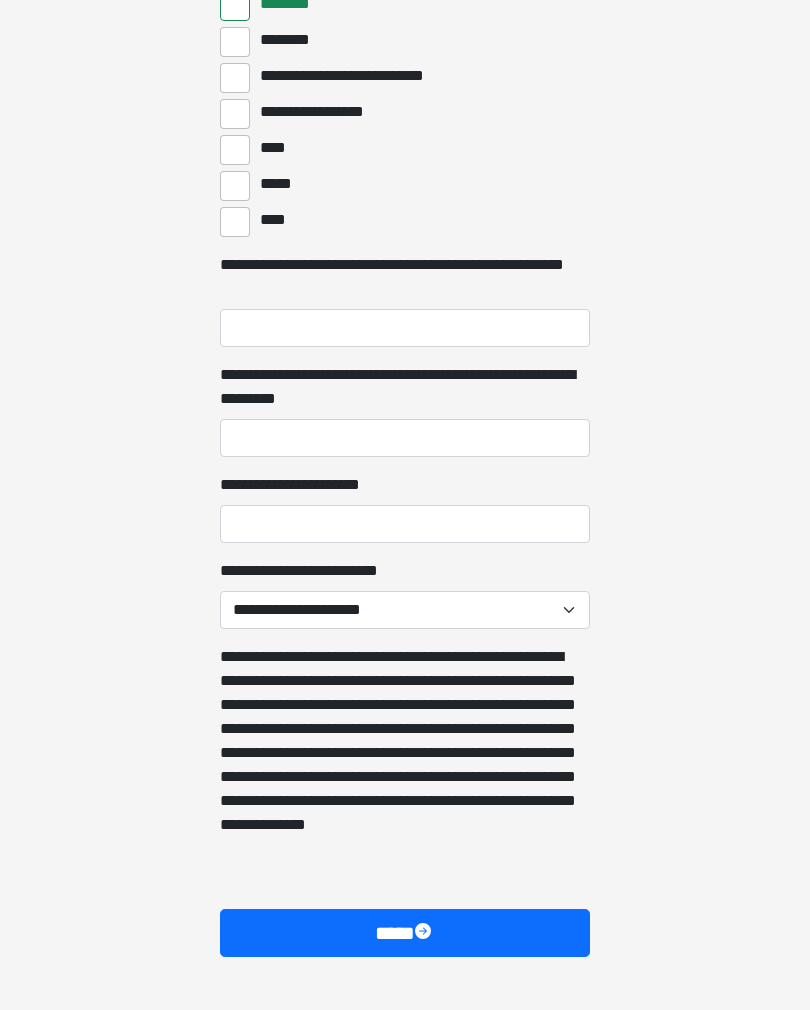 scroll, scrollTop: 1047, scrollLeft: 0, axis: vertical 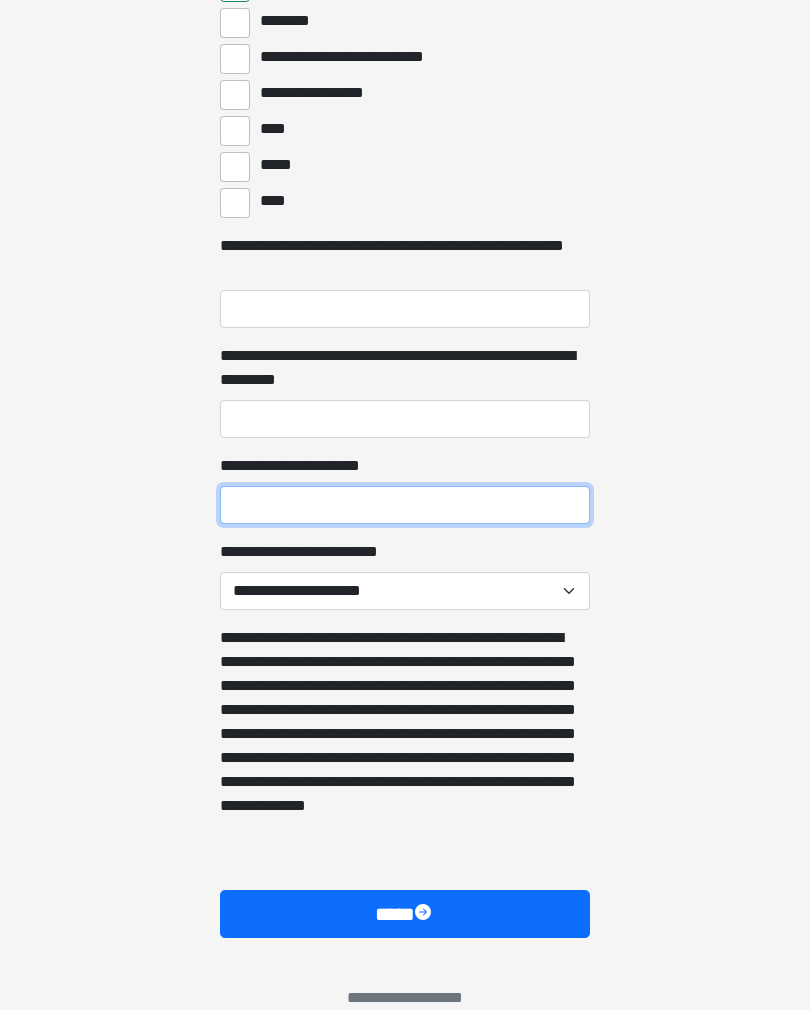 click on "**********" at bounding box center (405, 505) 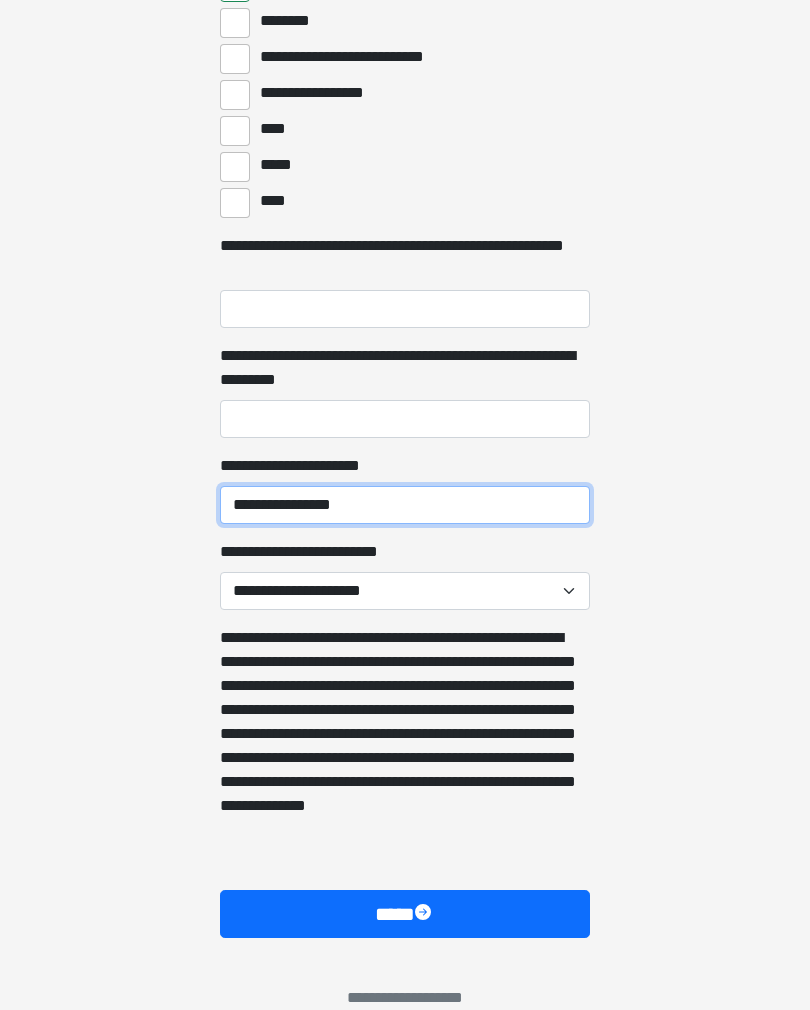 type on "**********" 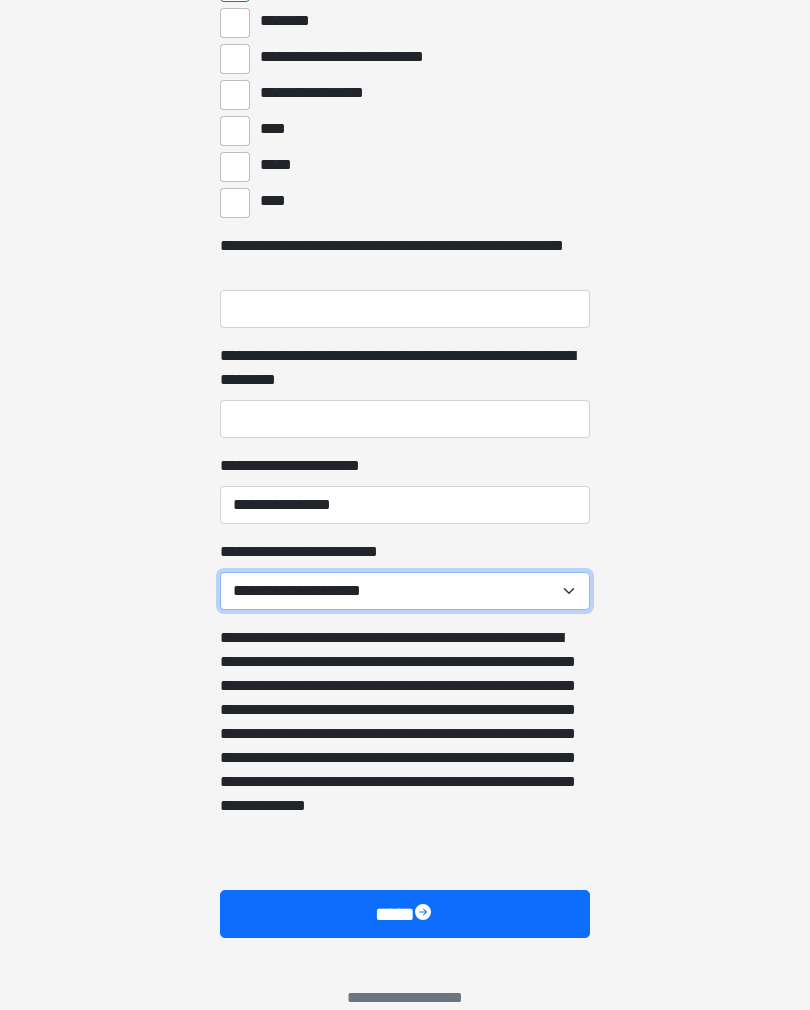 click on "**********" at bounding box center [405, 591] 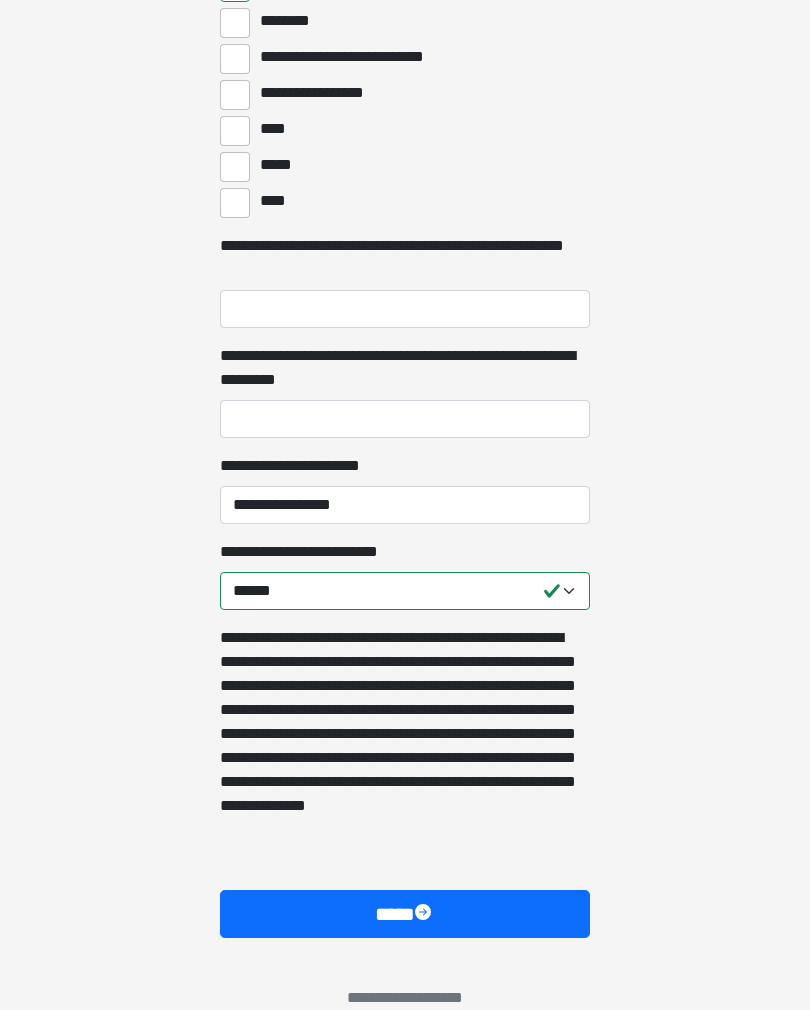 click at bounding box center (425, 914) 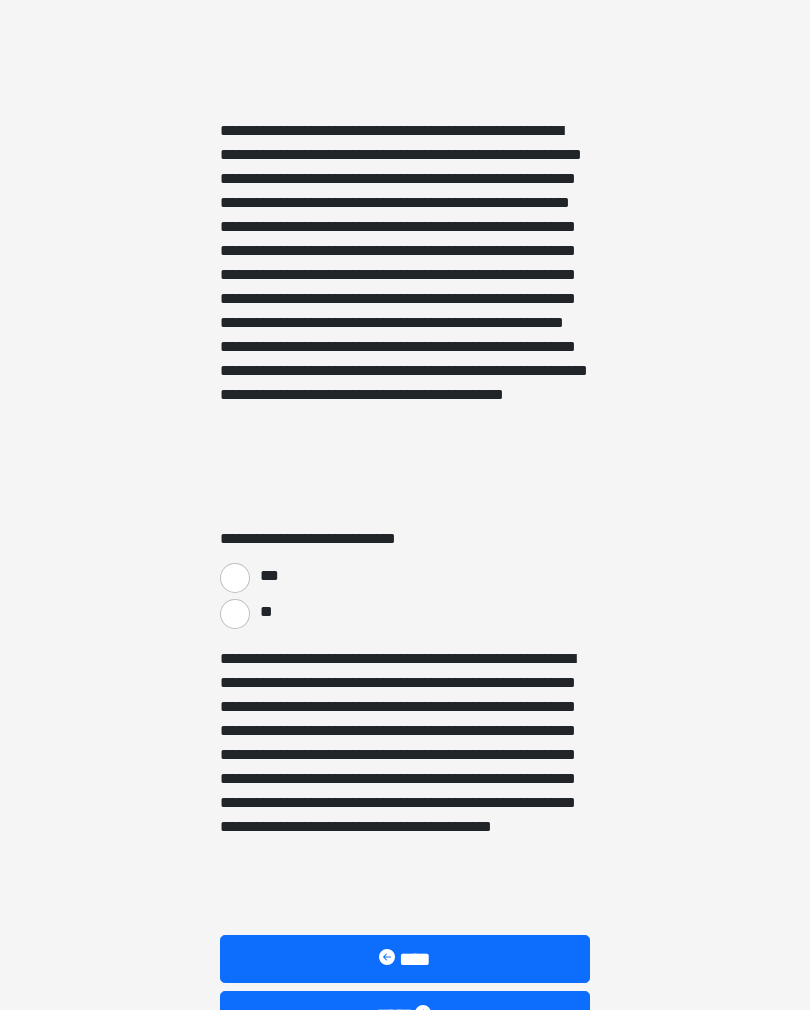 scroll, scrollTop: 3119, scrollLeft: 0, axis: vertical 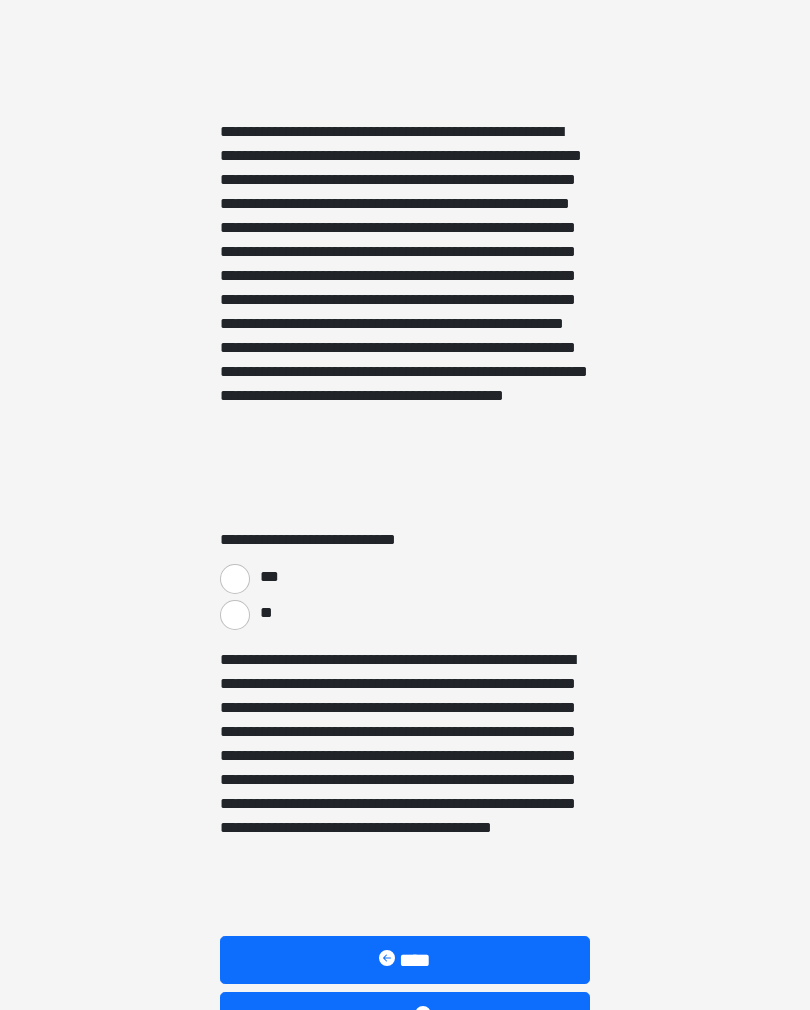 click on "**" at bounding box center [235, 615] 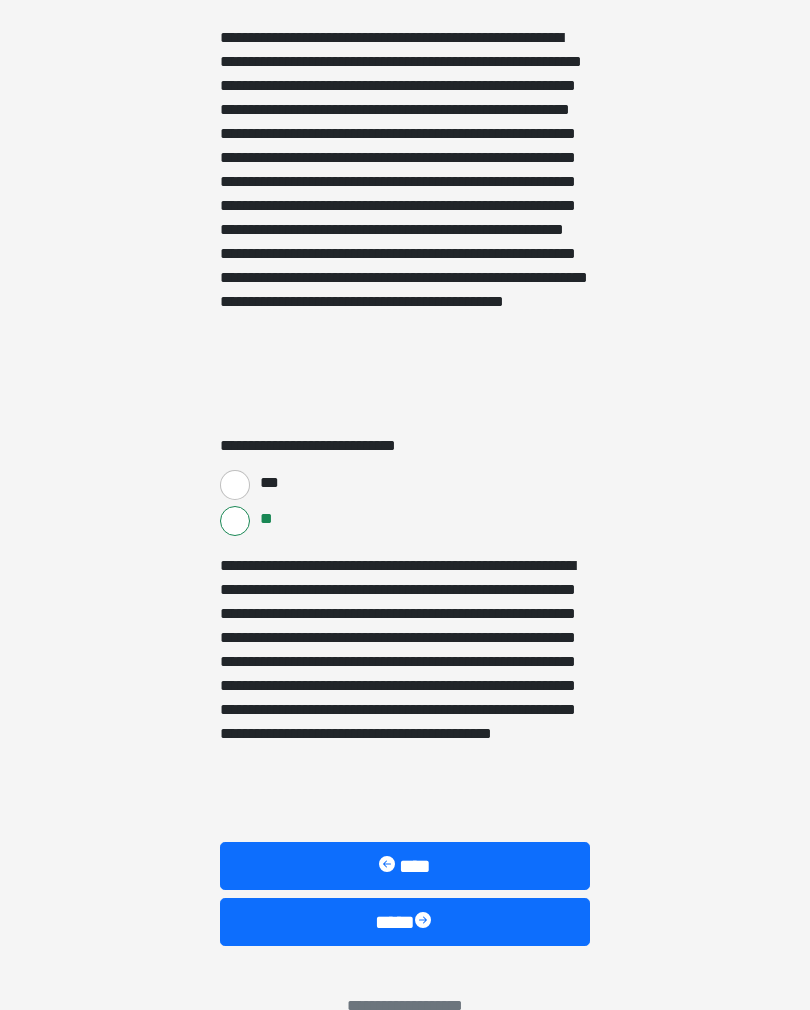 scroll, scrollTop: 3221, scrollLeft: 0, axis: vertical 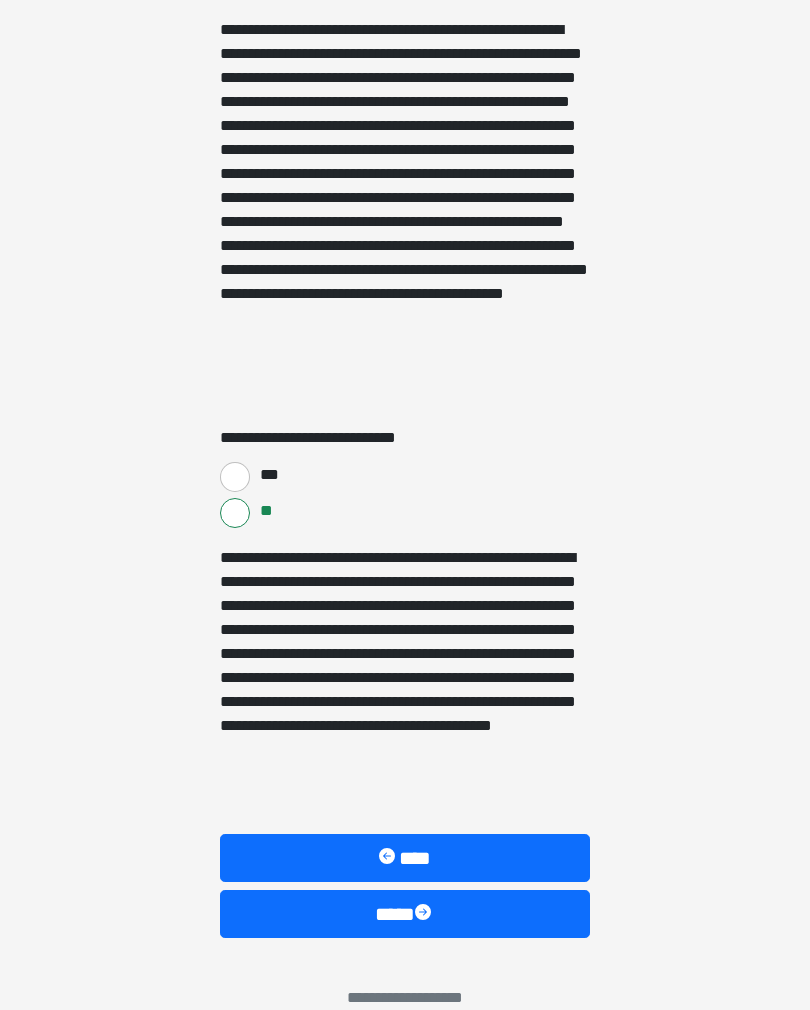 click on "****" at bounding box center [405, 914] 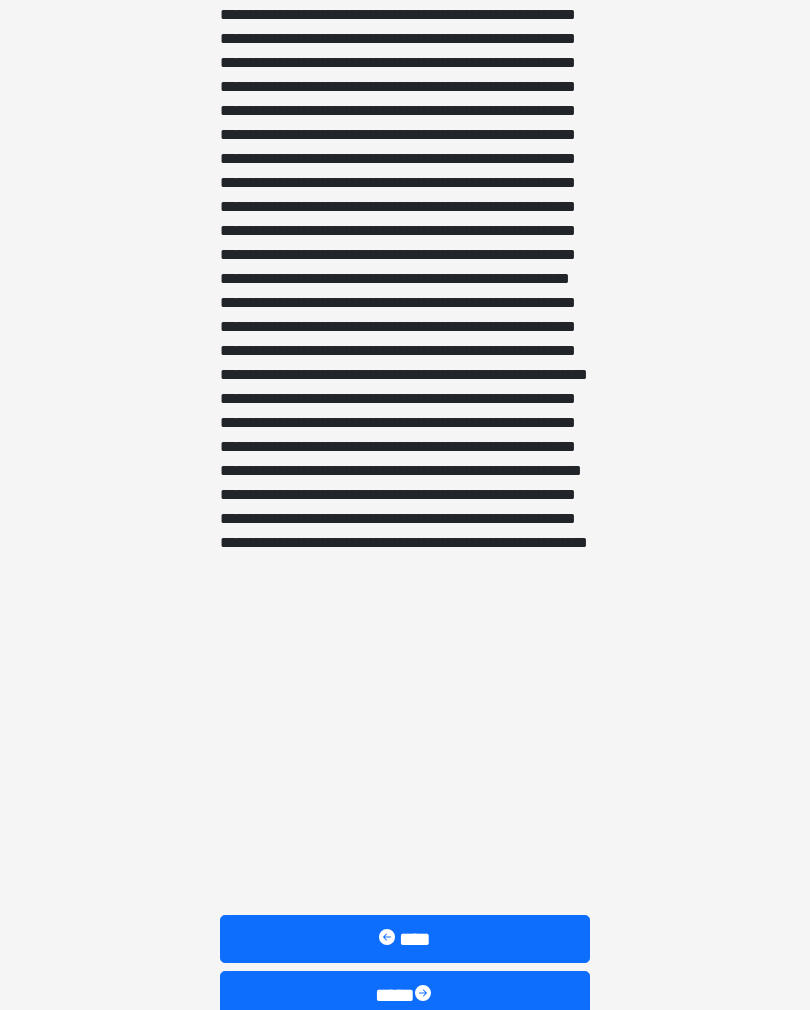scroll, scrollTop: 1429, scrollLeft: 0, axis: vertical 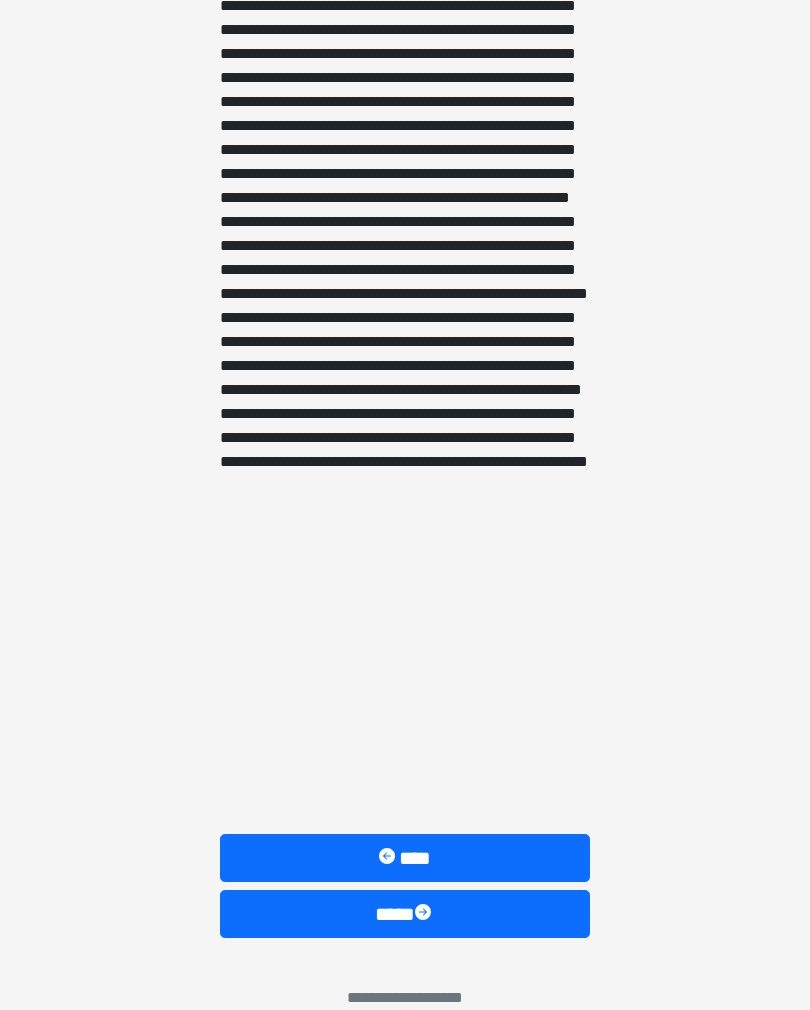 click on "****" at bounding box center (405, 914) 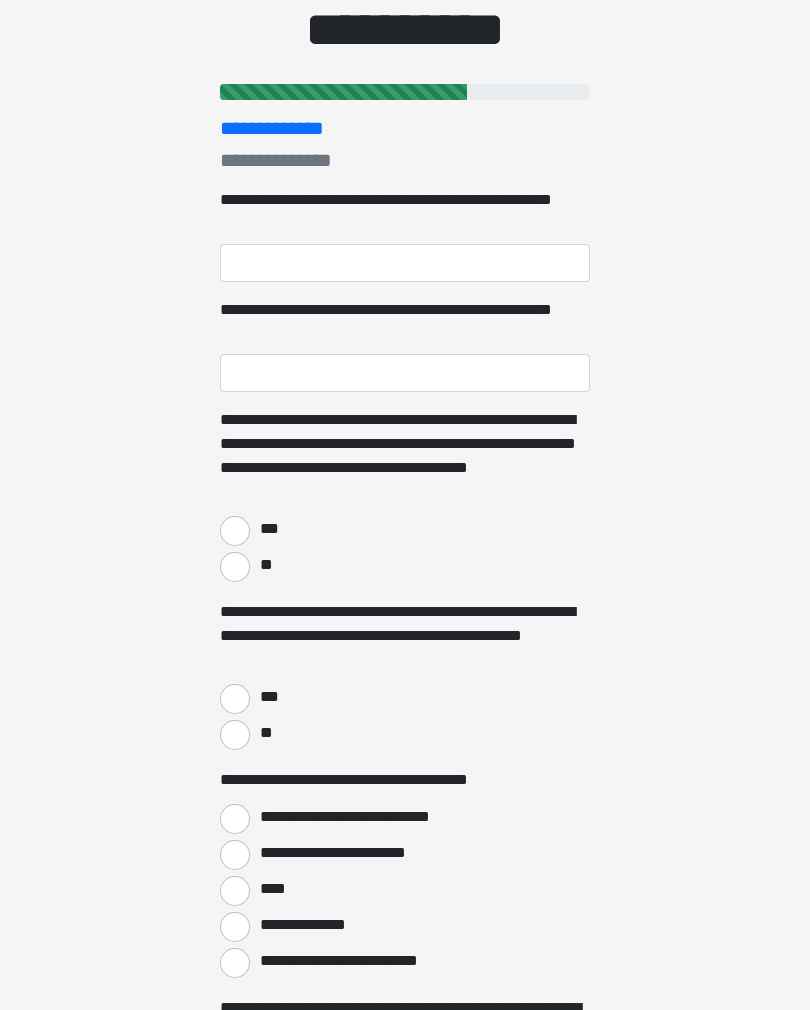 scroll, scrollTop: 0, scrollLeft: 0, axis: both 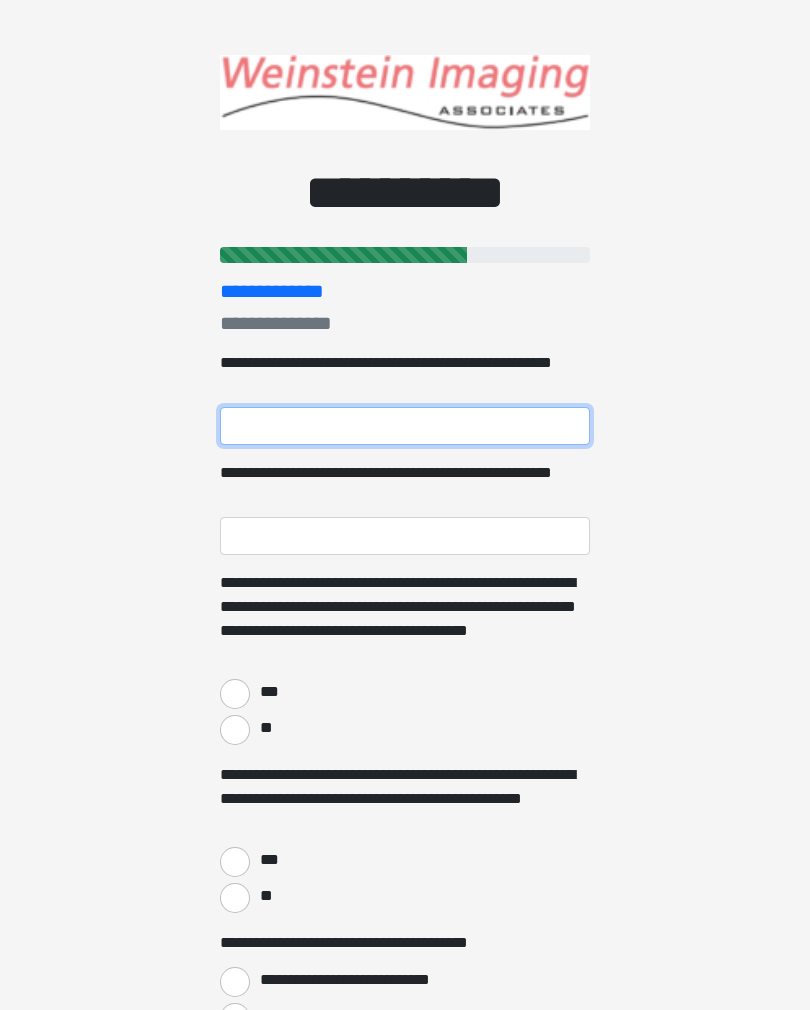 click on "**********" at bounding box center [405, 426] 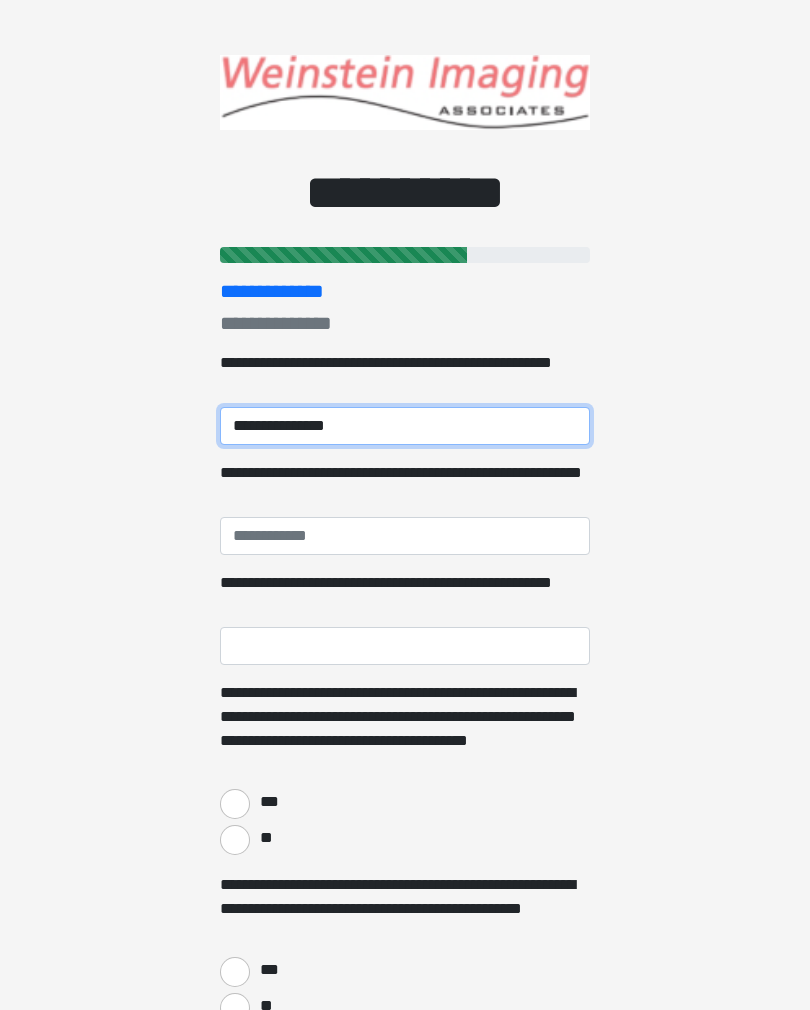 type on "**********" 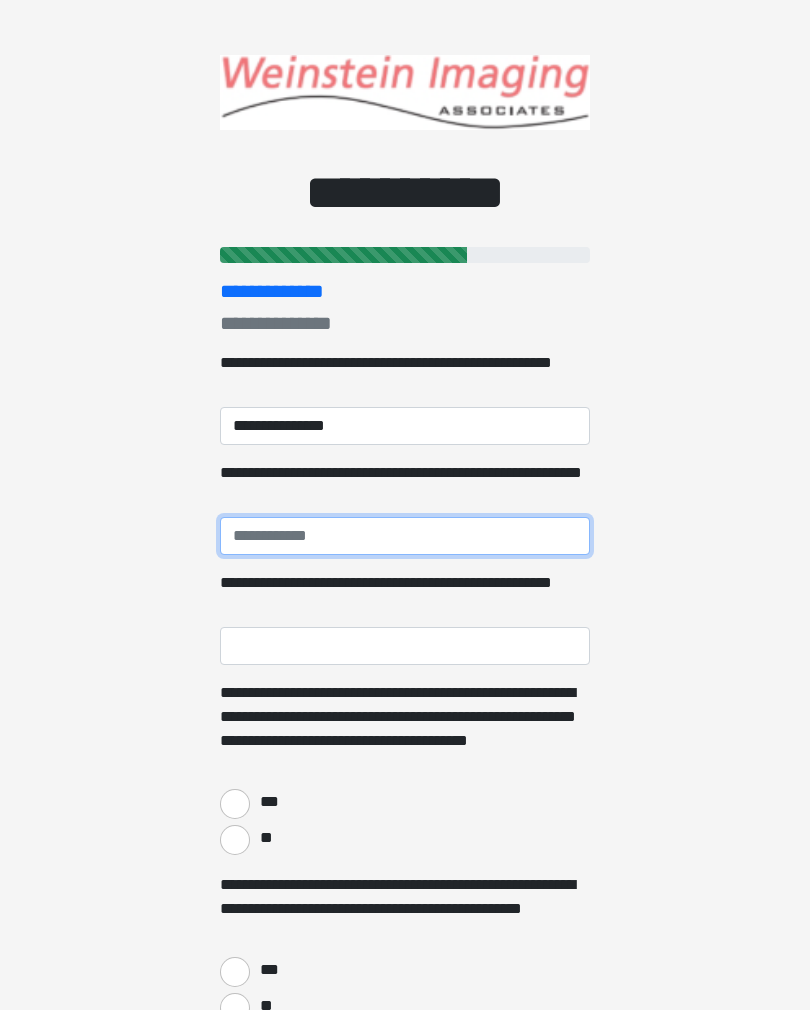 click on "**********" at bounding box center [405, 536] 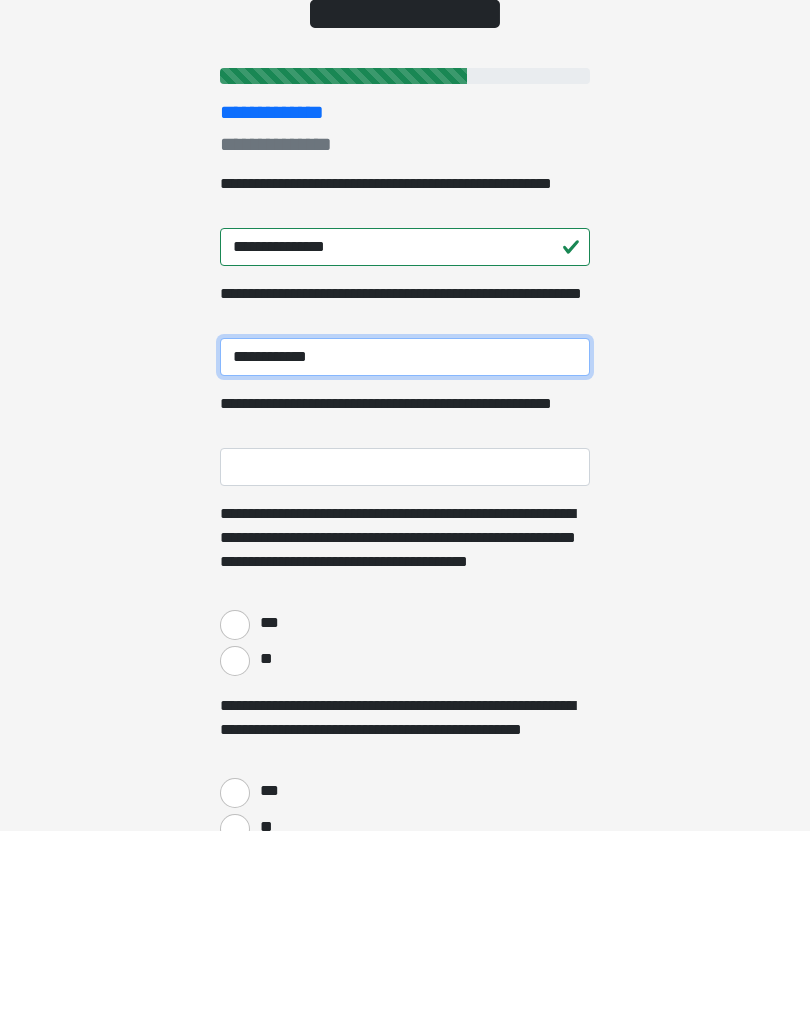 type on "**********" 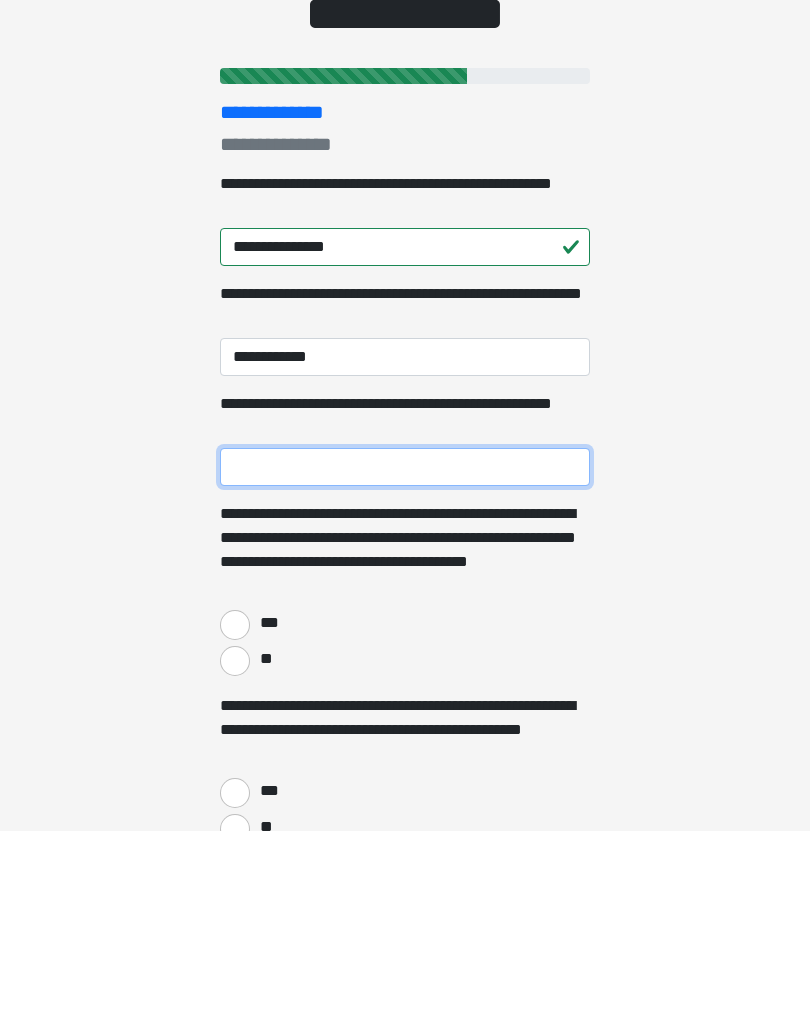 click on "**********" at bounding box center [405, 646] 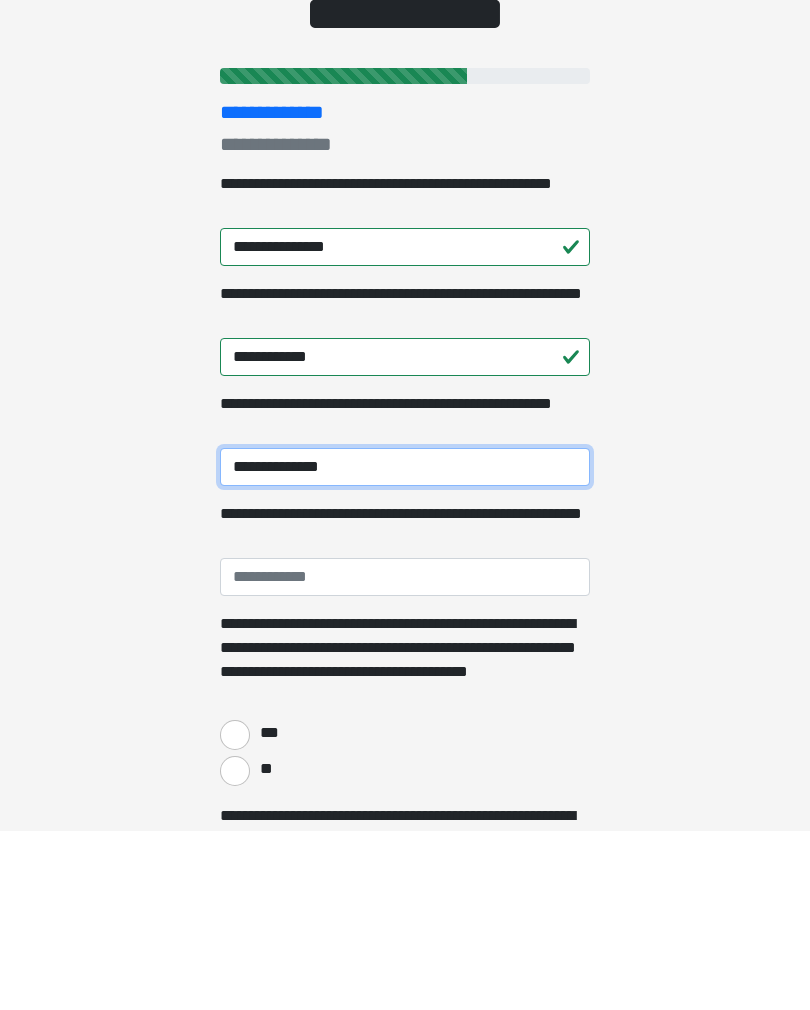 type on "**********" 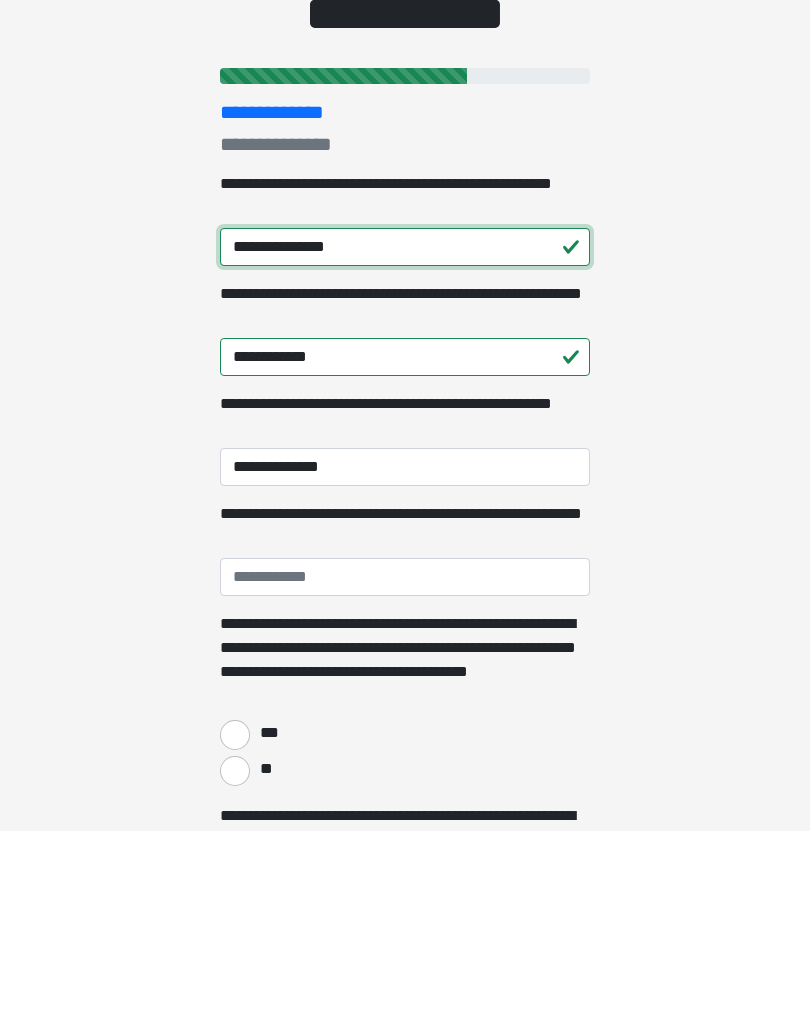 click on "**********" at bounding box center (405, 426) 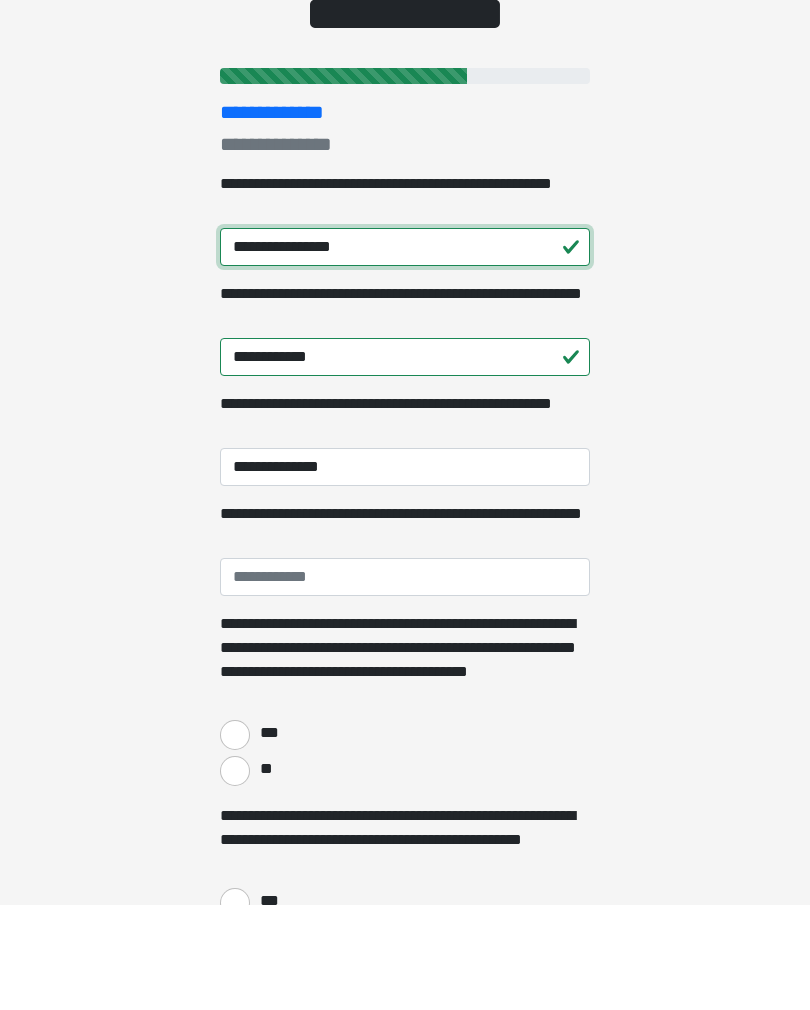 scroll, scrollTop: 79, scrollLeft: 0, axis: vertical 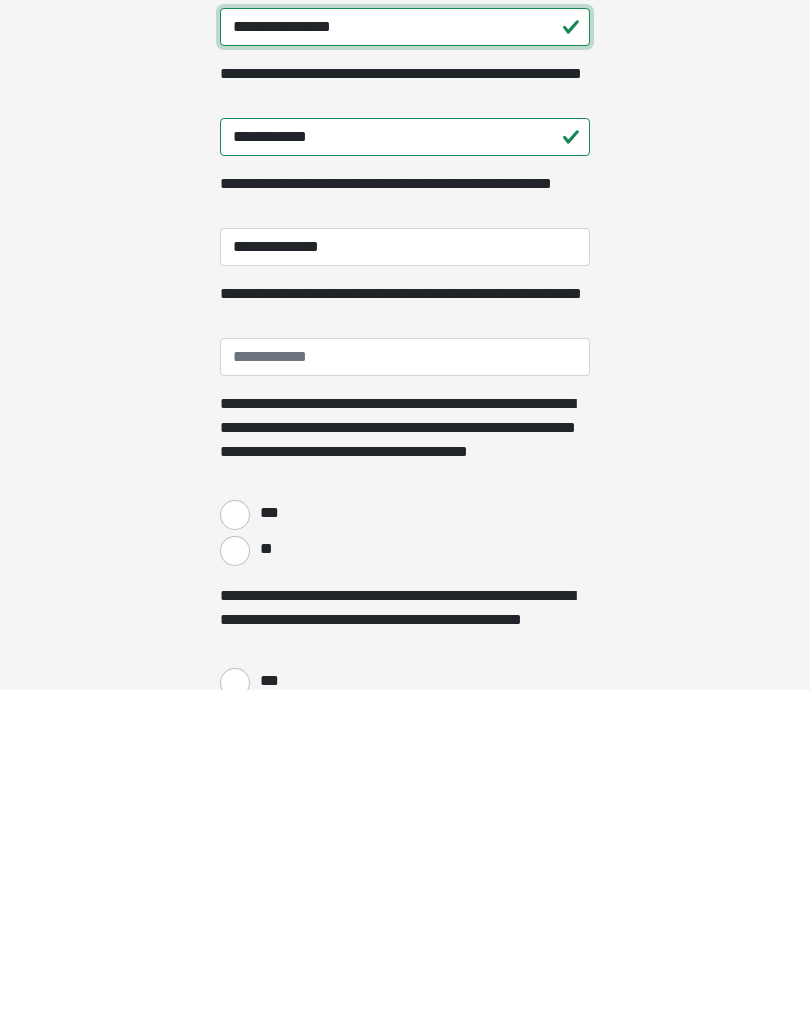 type on "**********" 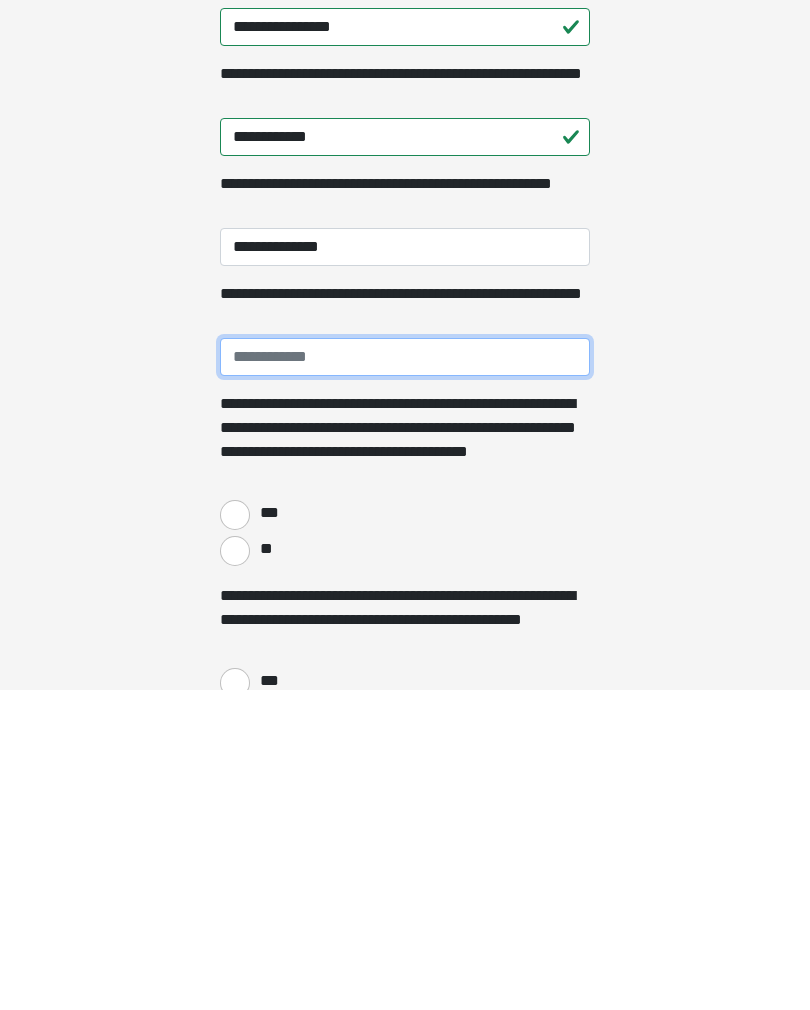 click on "**********" at bounding box center [405, 677] 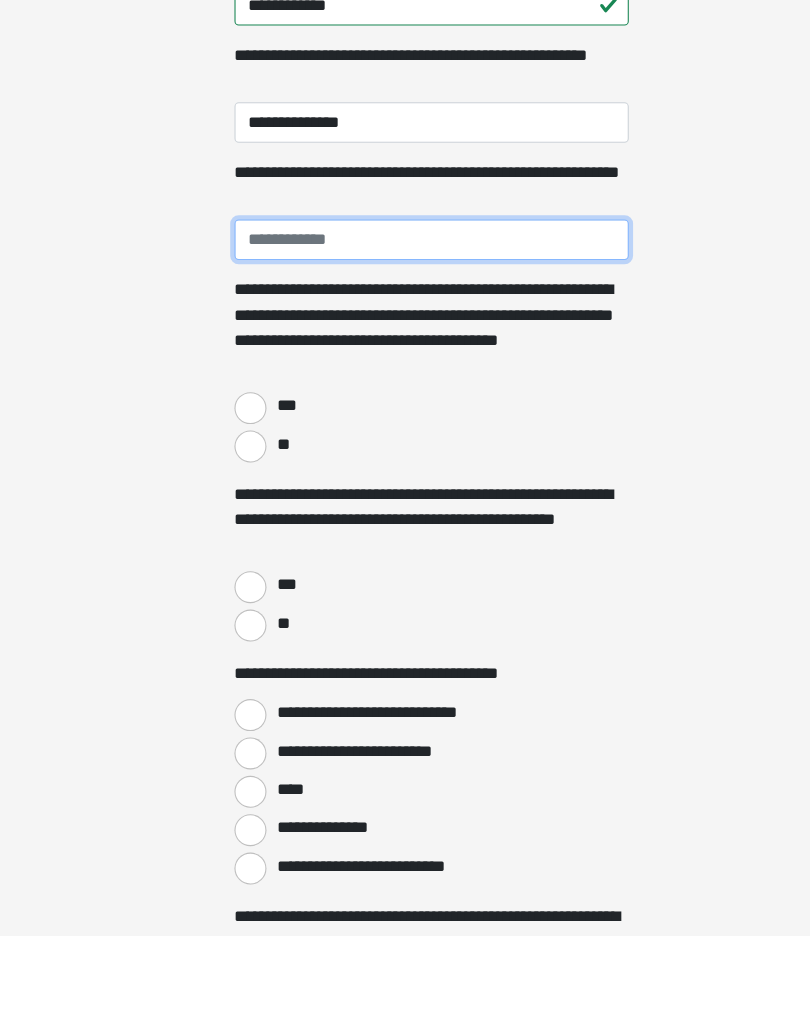 scroll, scrollTop: 123, scrollLeft: 0, axis: vertical 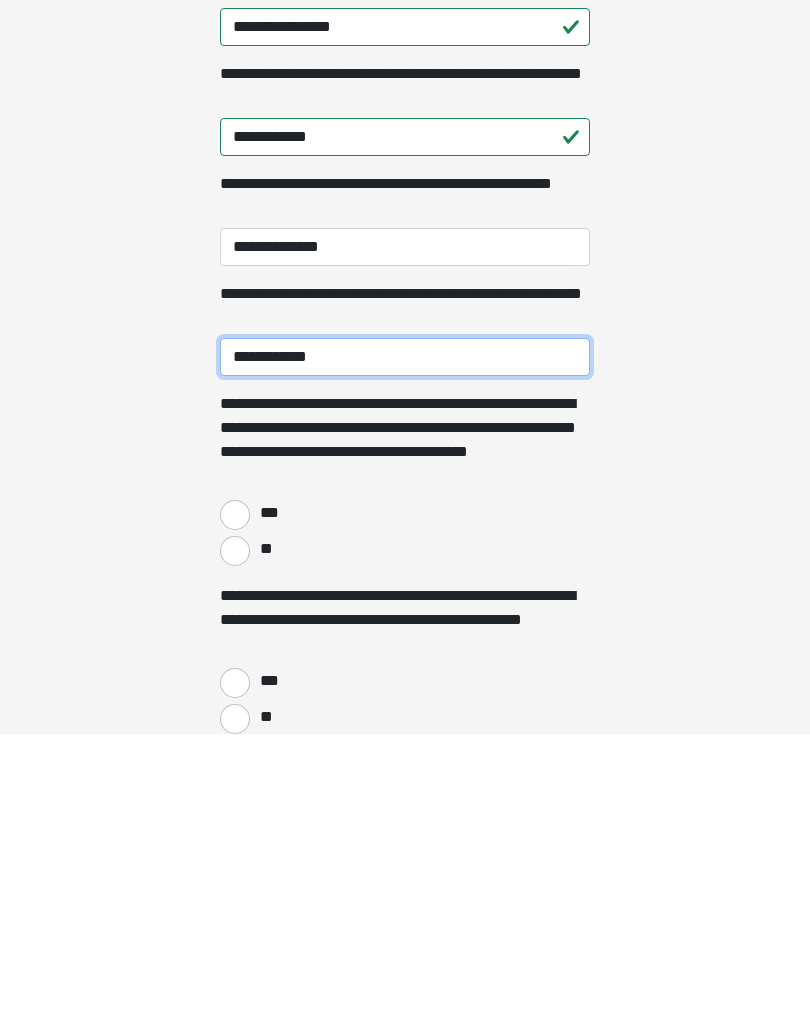type on "**********" 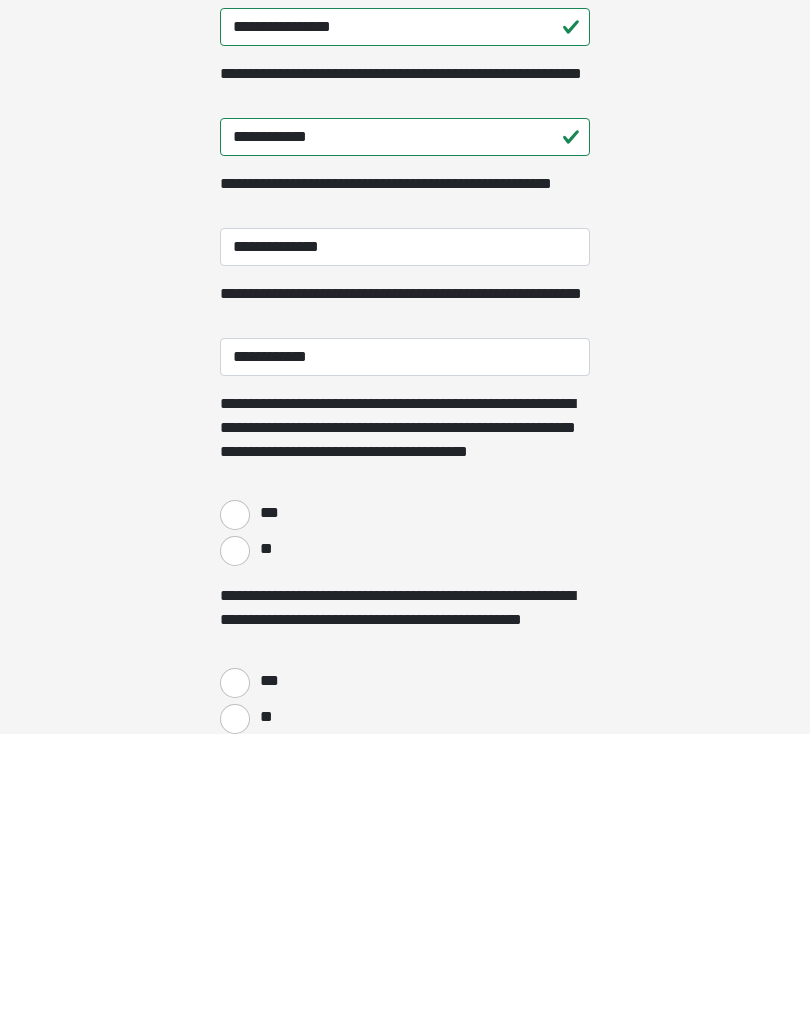 click on "**" at bounding box center [235, 827] 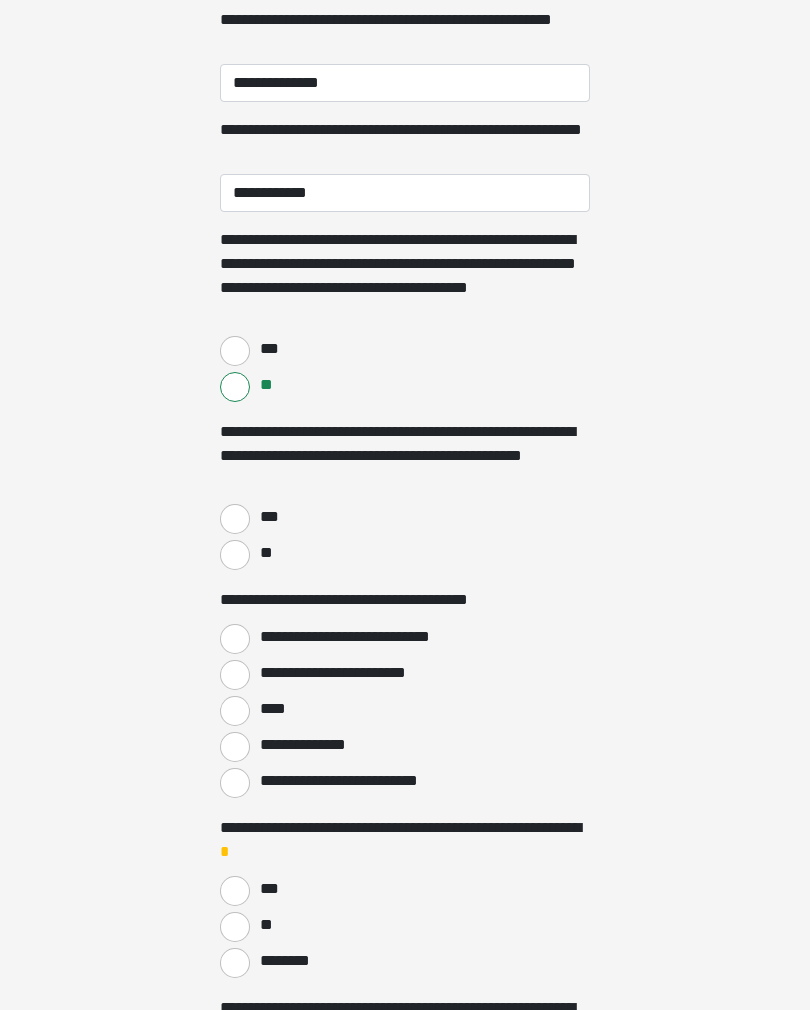 scroll, scrollTop: 588, scrollLeft: 0, axis: vertical 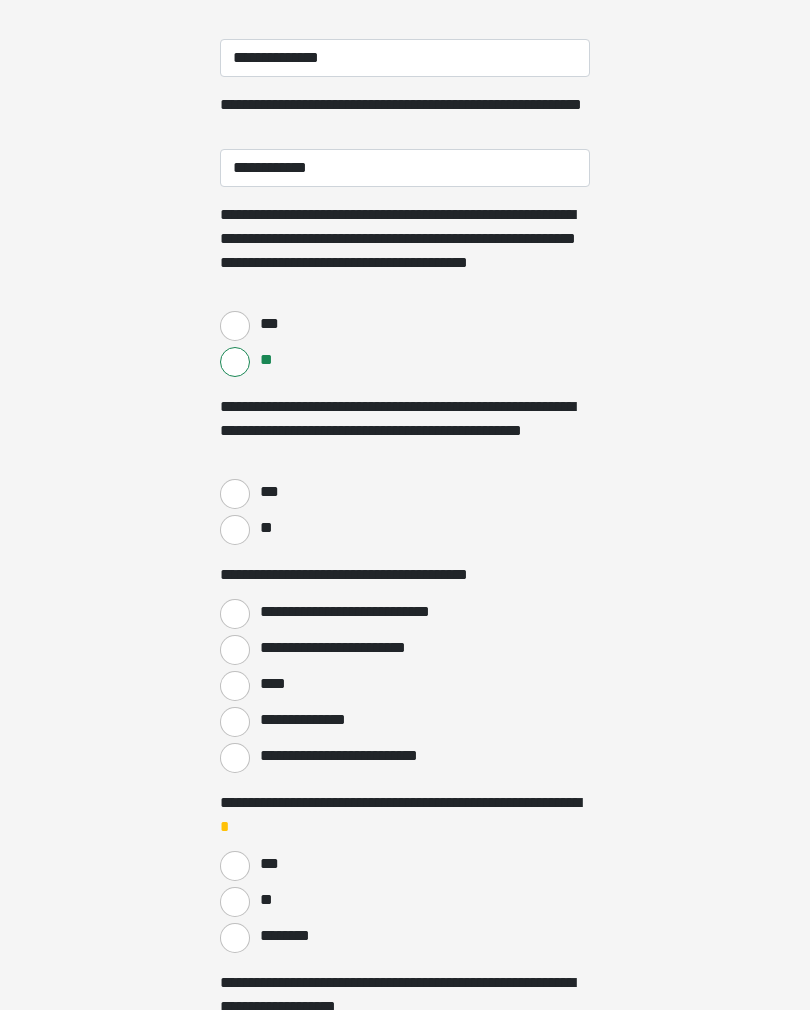 click on "***" at bounding box center (235, 494) 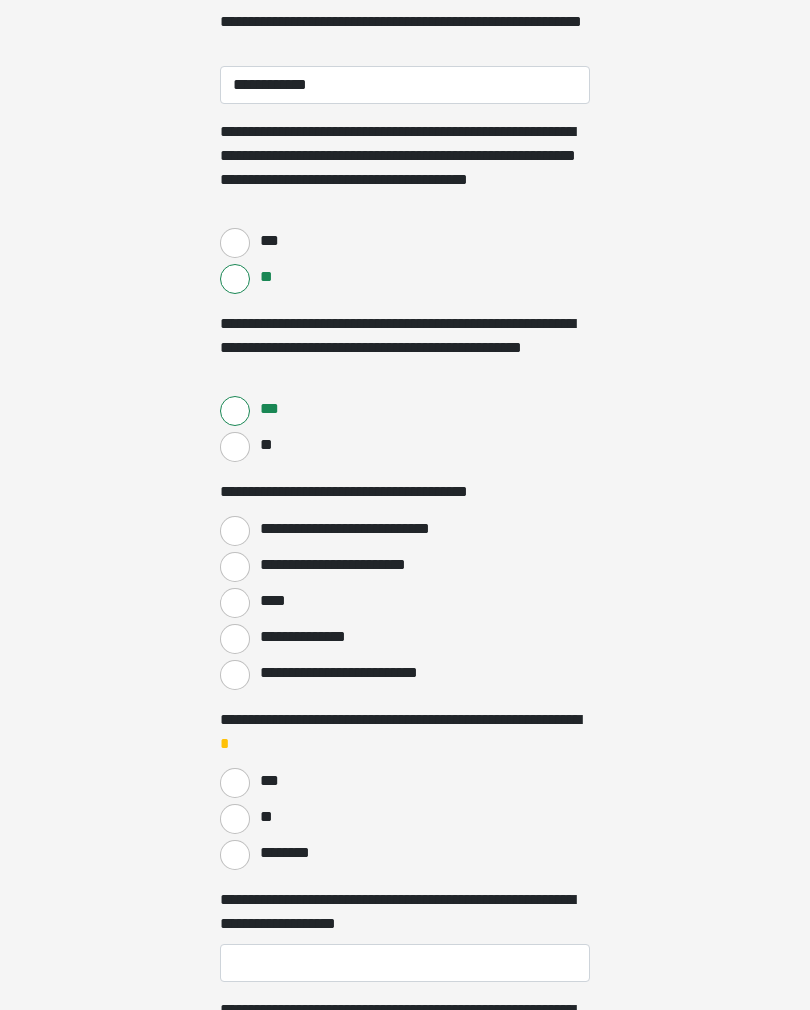 scroll, scrollTop: 673, scrollLeft: 0, axis: vertical 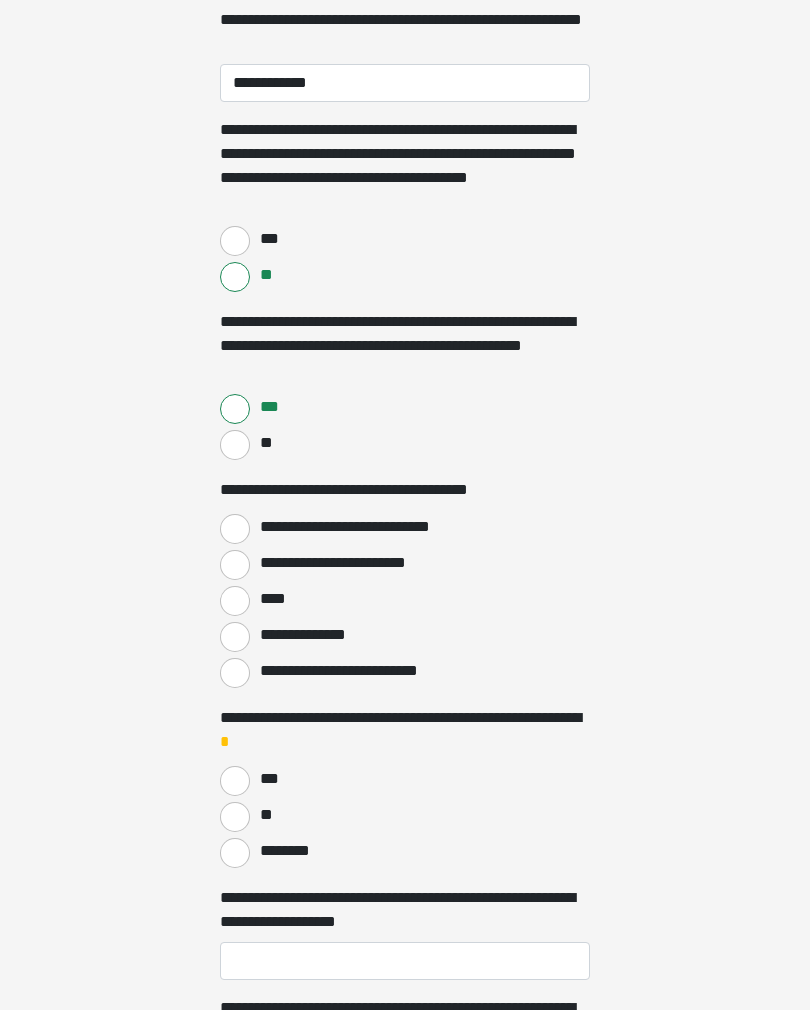 click on "**********" at bounding box center (235, 529) 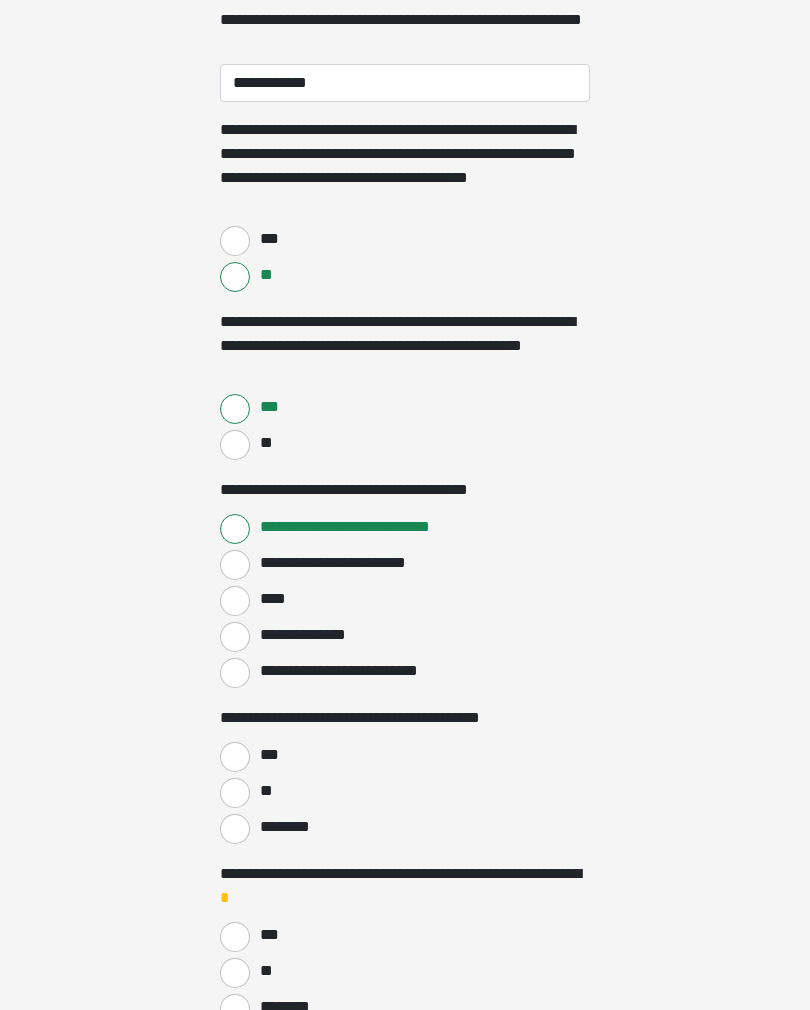 click on "***" at bounding box center [235, 757] 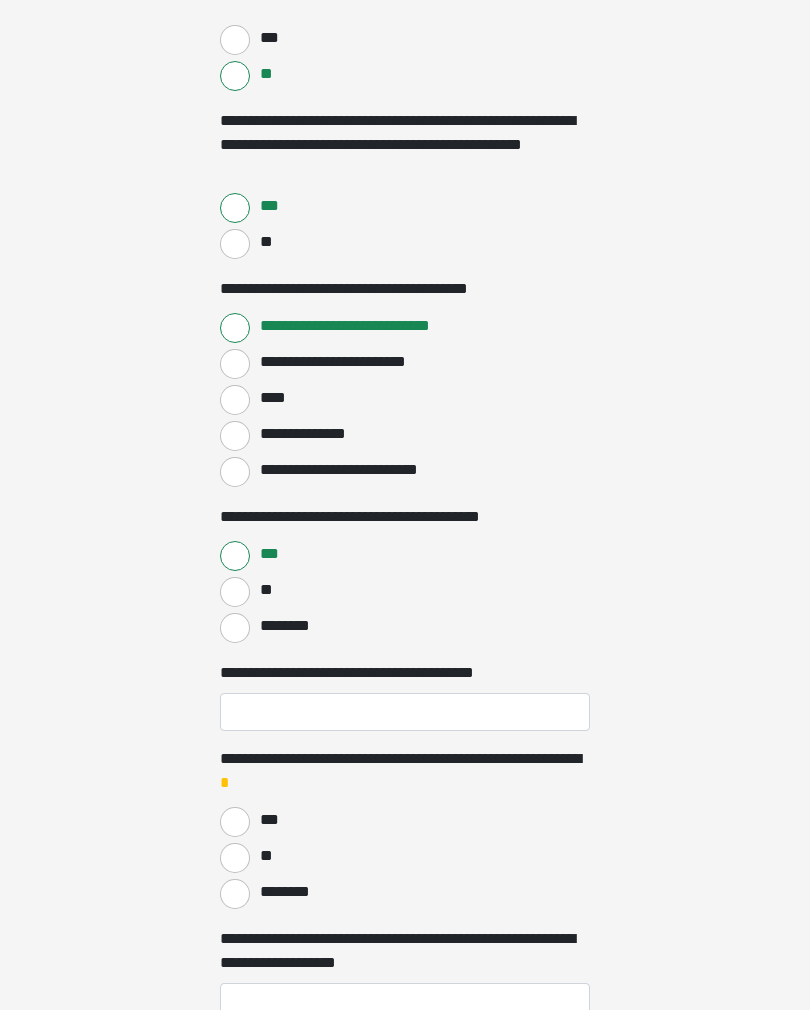 scroll, scrollTop: 873, scrollLeft: 0, axis: vertical 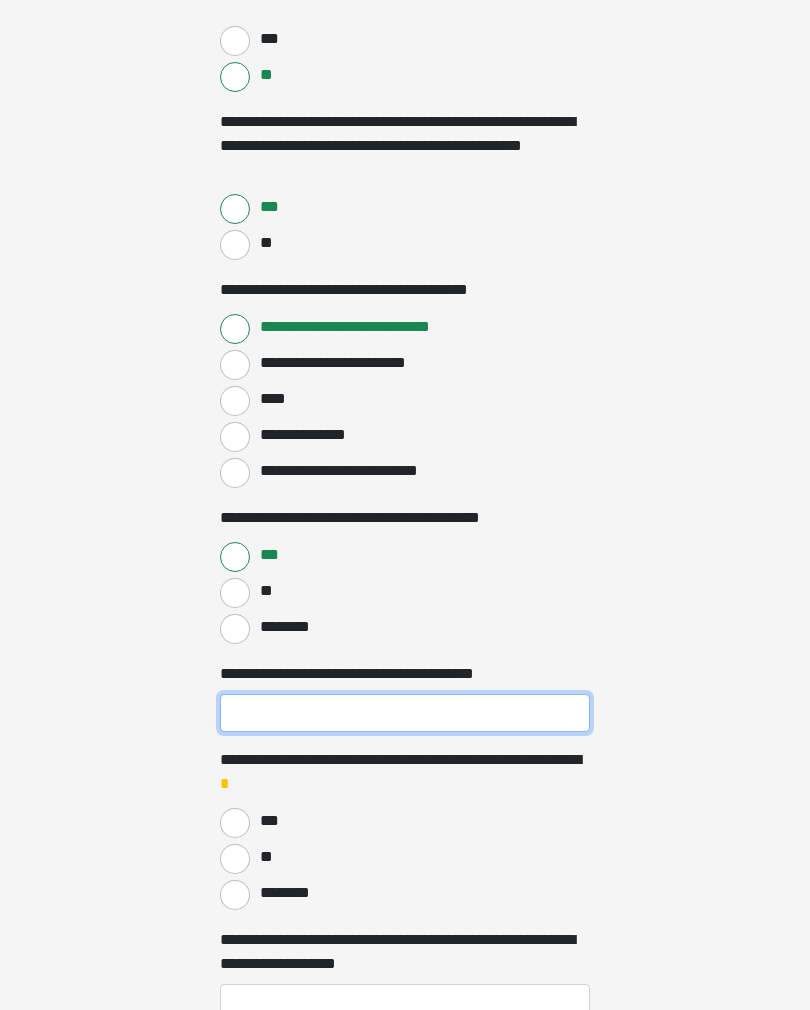 click on "**********" at bounding box center (405, 713) 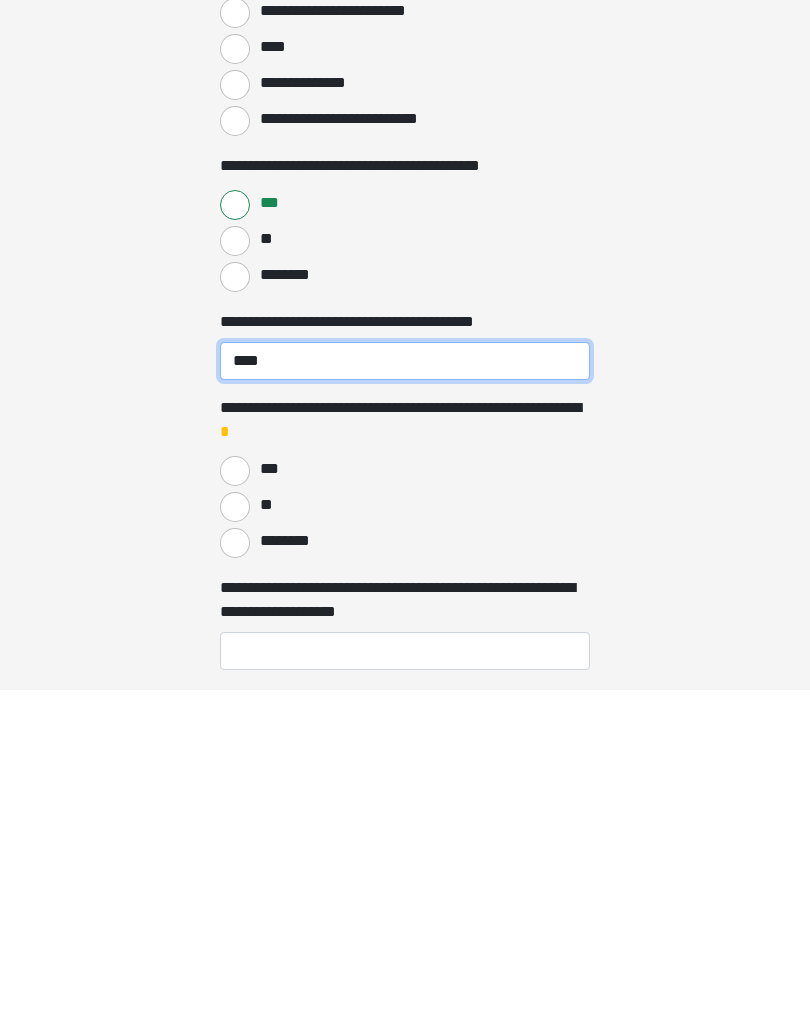 type on "****" 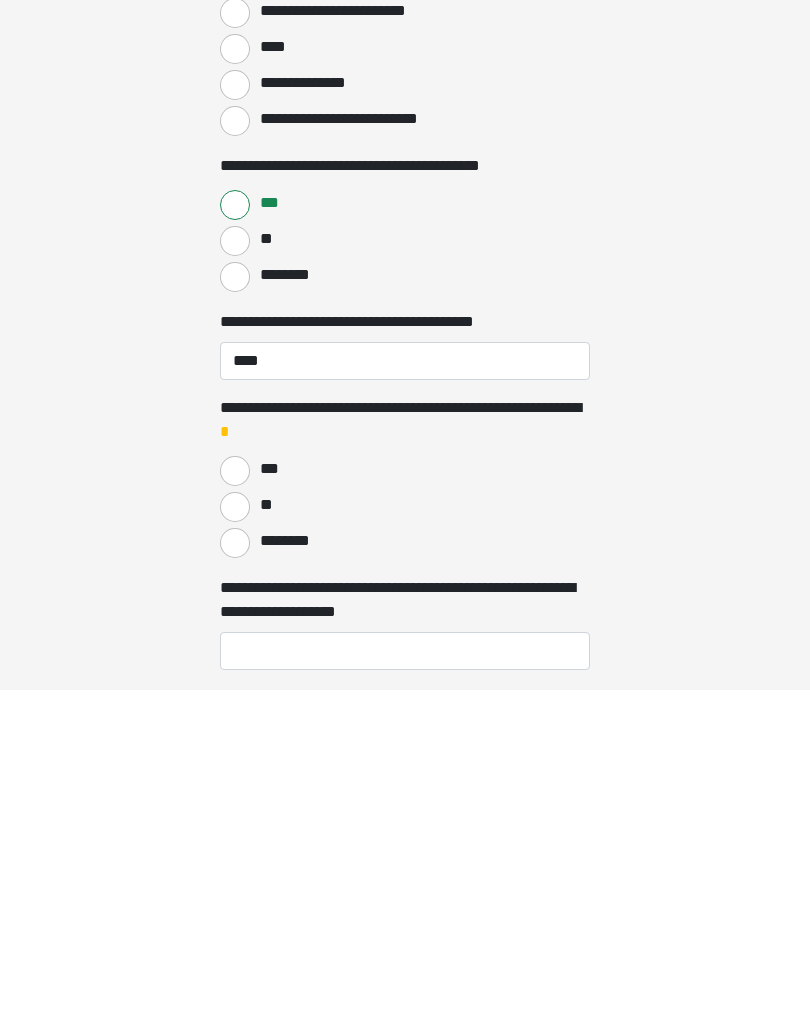 click on "**" at bounding box center (235, 827) 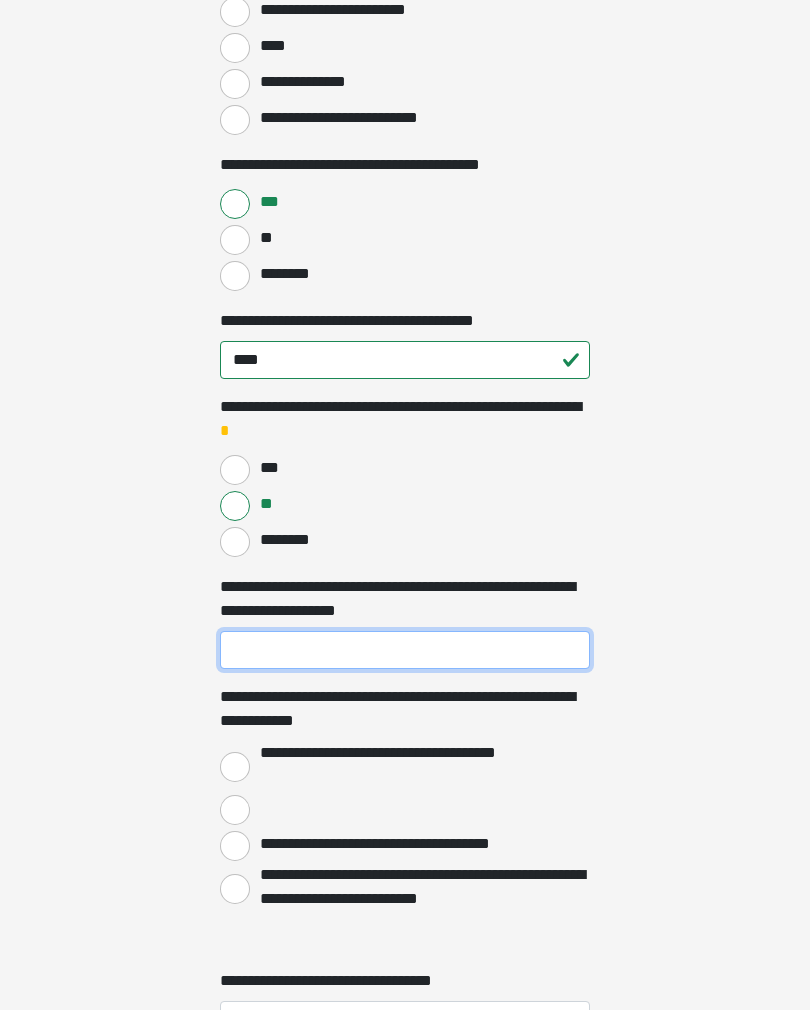 click on "**********" at bounding box center (405, 650) 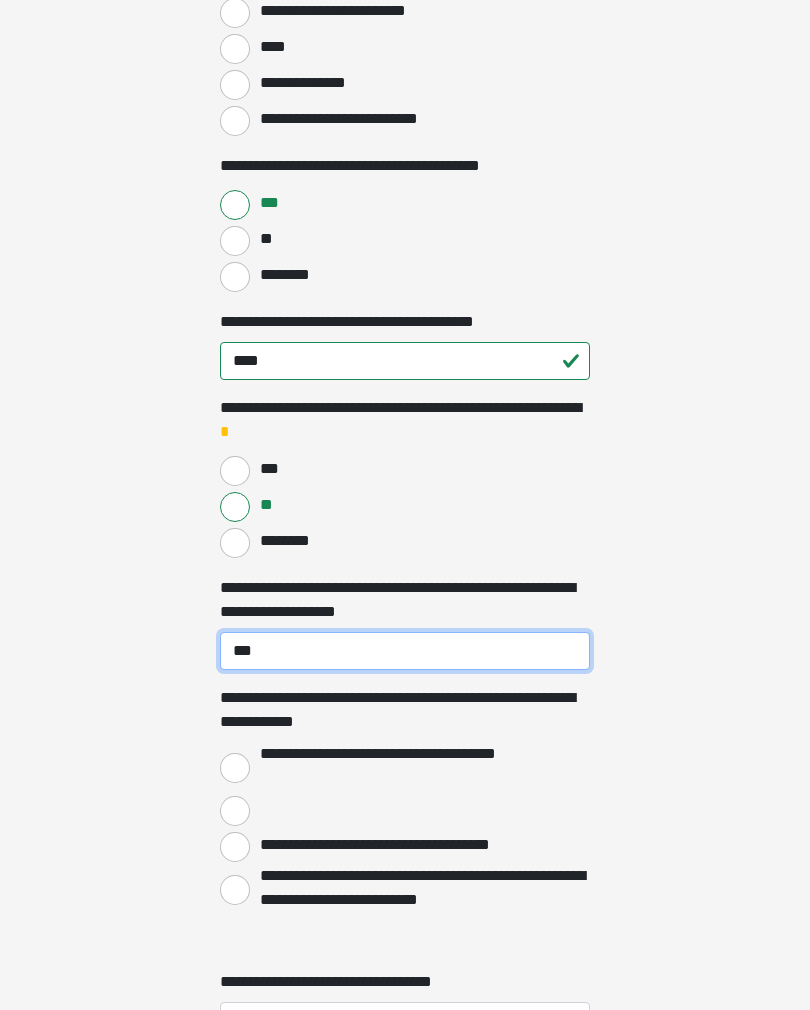 scroll, scrollTop: 1236, scrollLeft: 0, axis: vertical 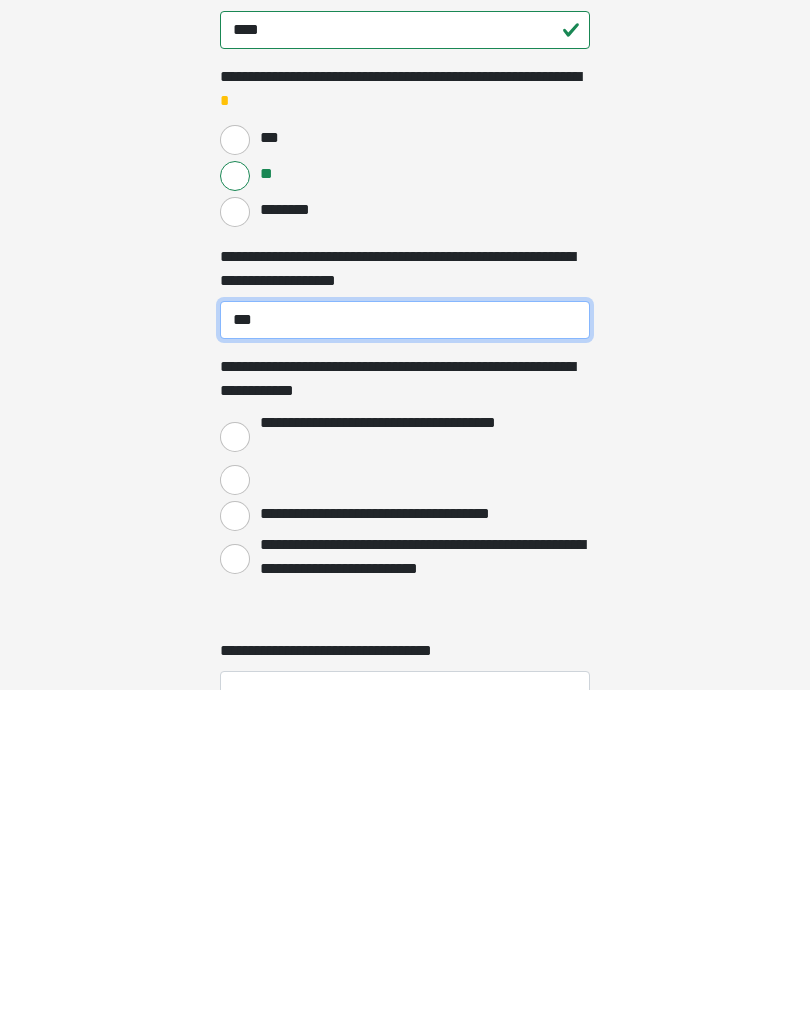 type on "***" 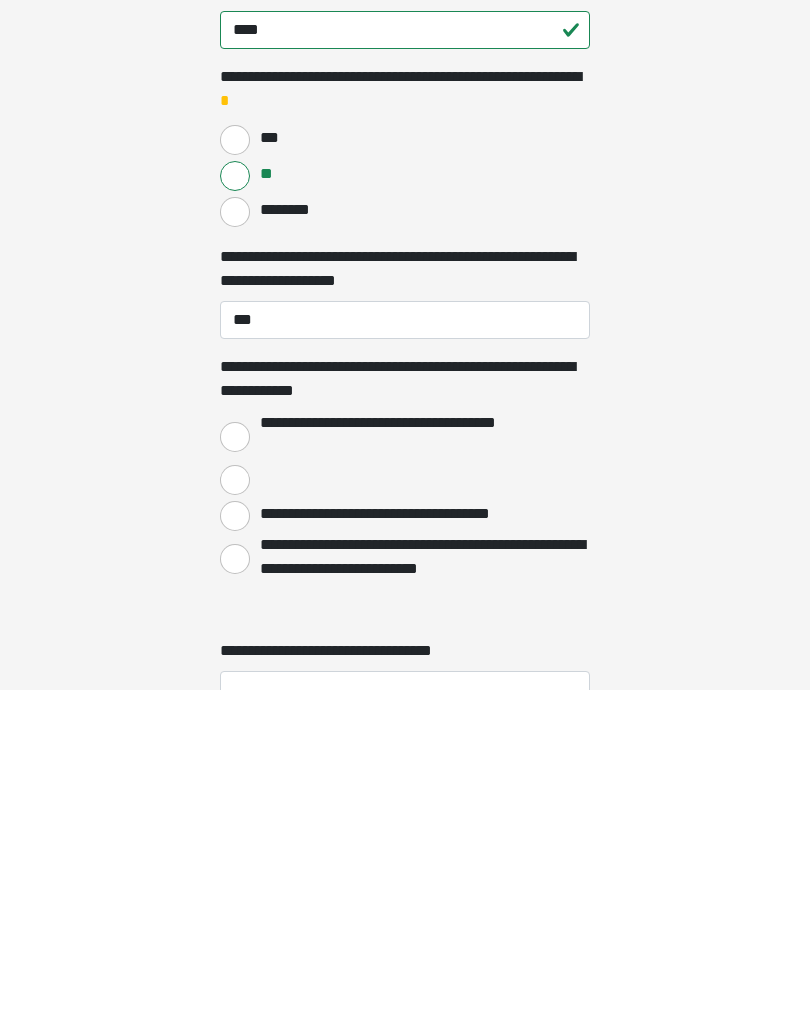 click on "**********" at bounding box center [235, 757] 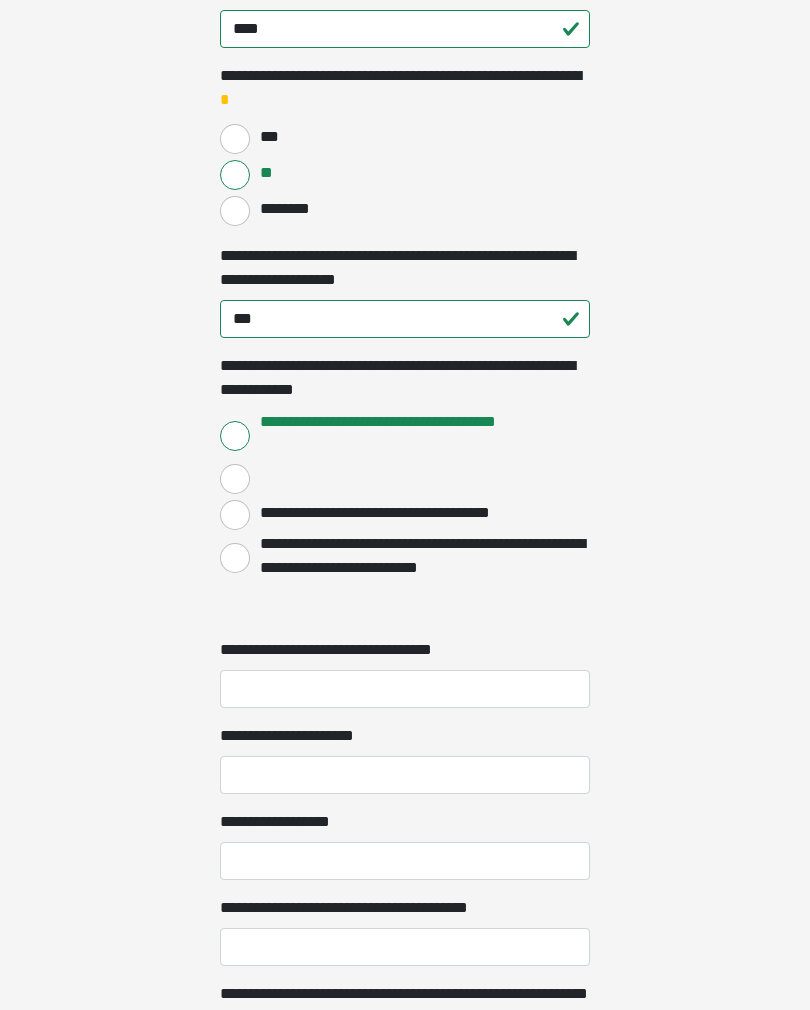 click on "**********" at bounding box center (346, 650) 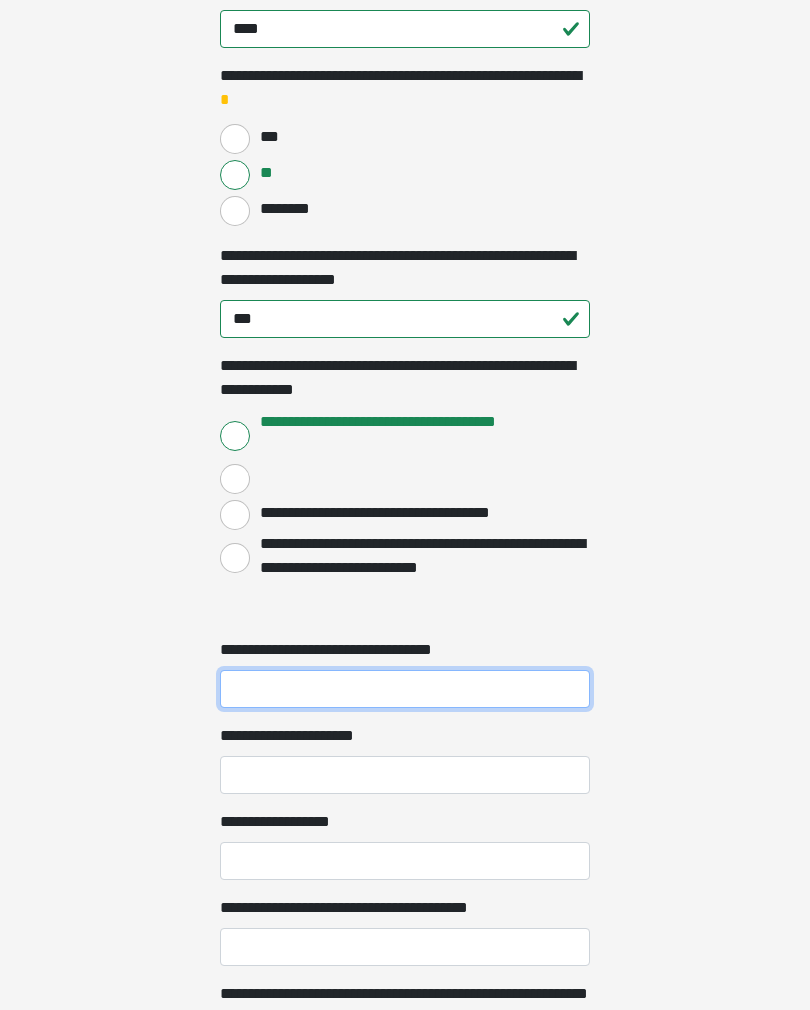 scroll, scrollTop: 1565, scrollLeft: 0, axis: vertical 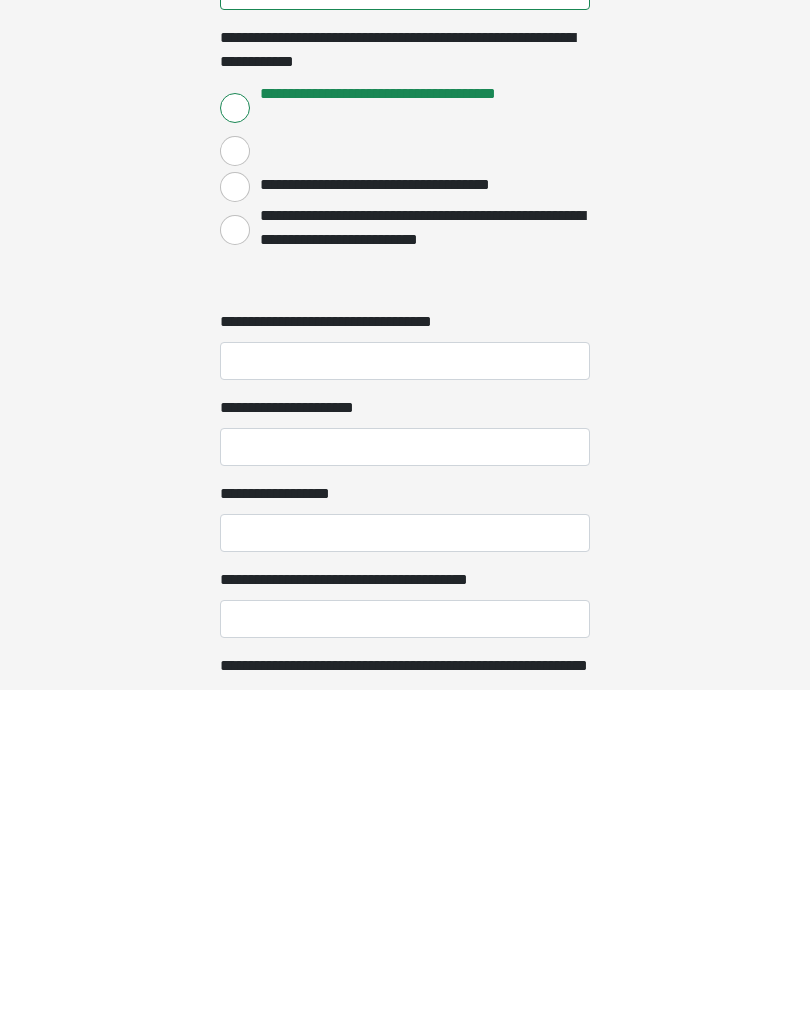 click on "*" at bounding box center [432, 641] 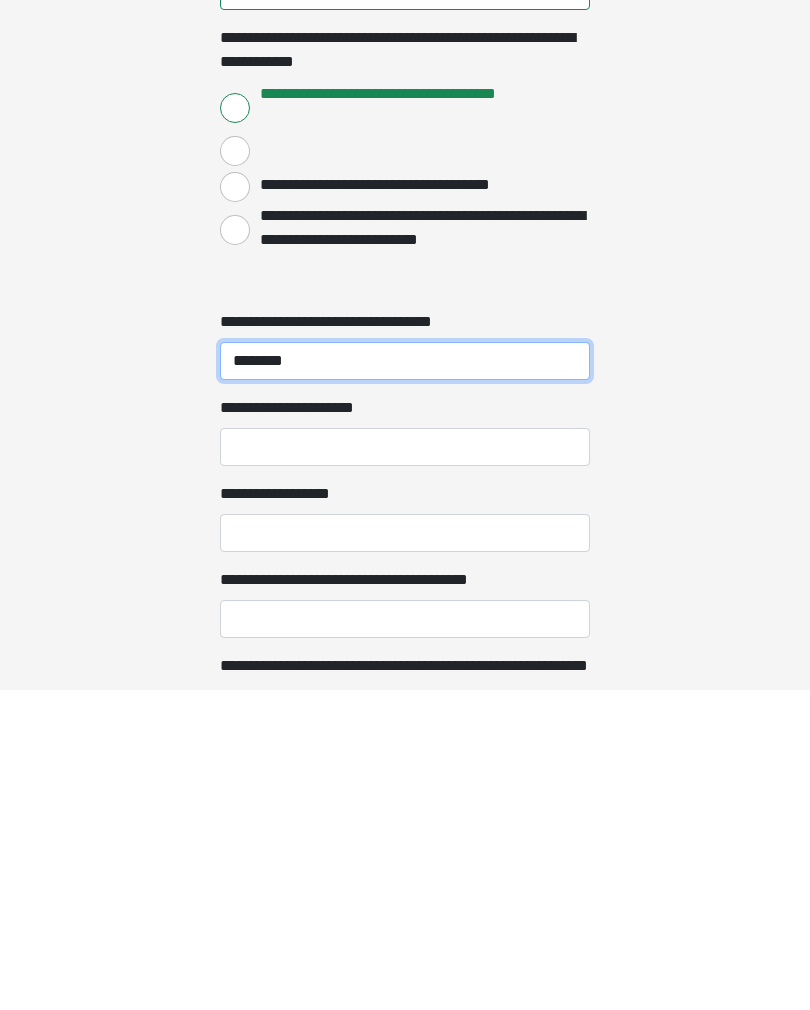 type on "********" 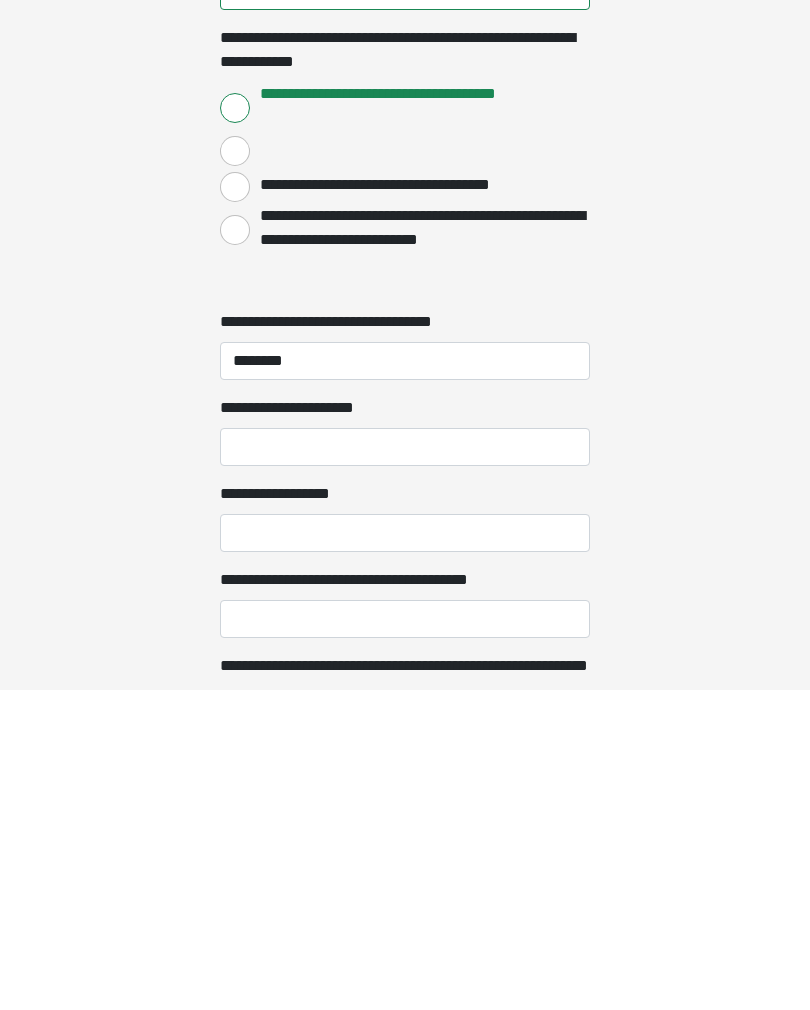 click on "**********" at bounding box center (405, 767) 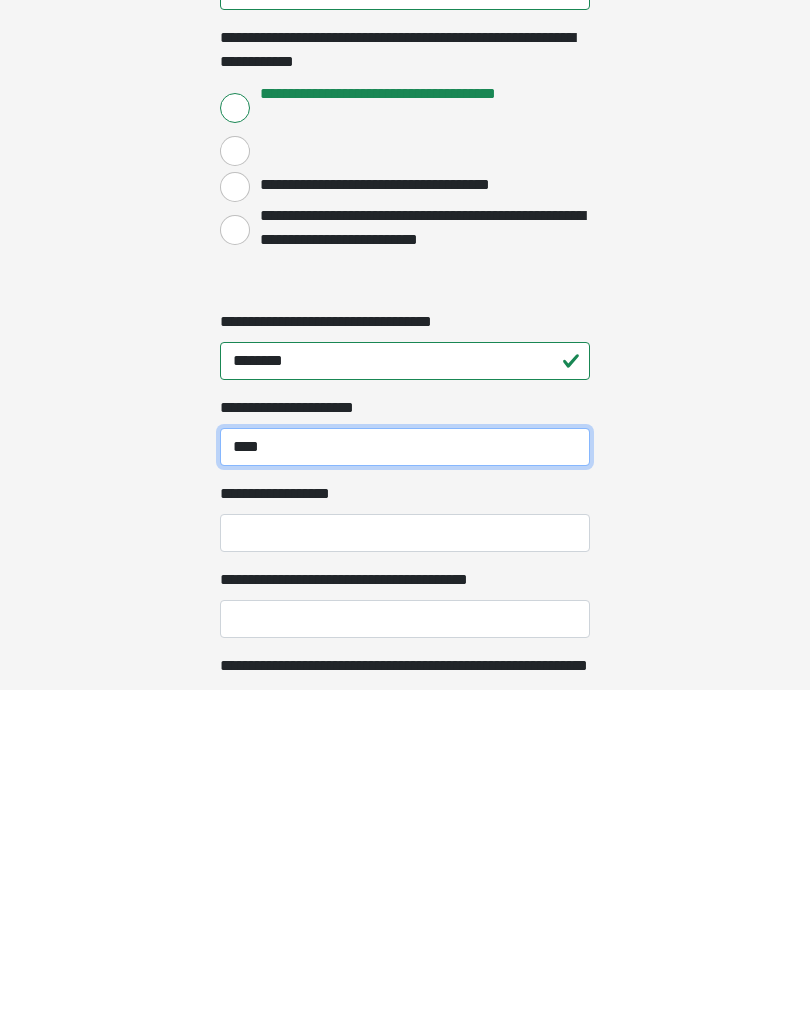 type on "****" 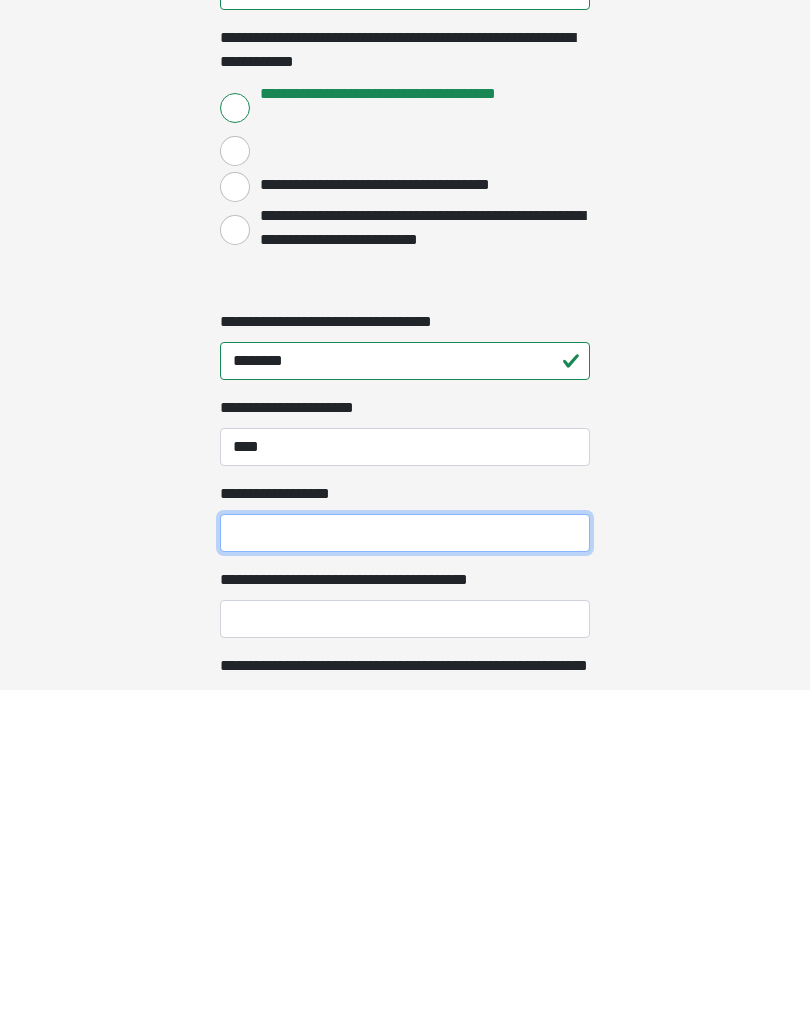 click on "**********" at bounding box center [405, 853] 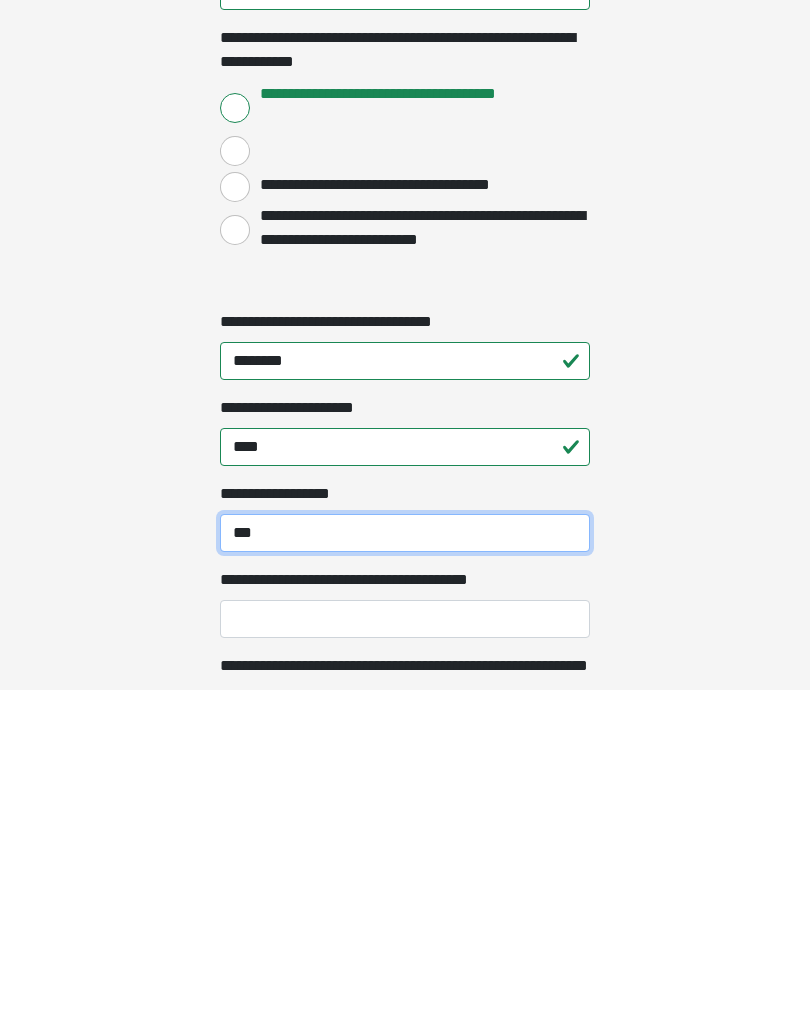 type on "***" 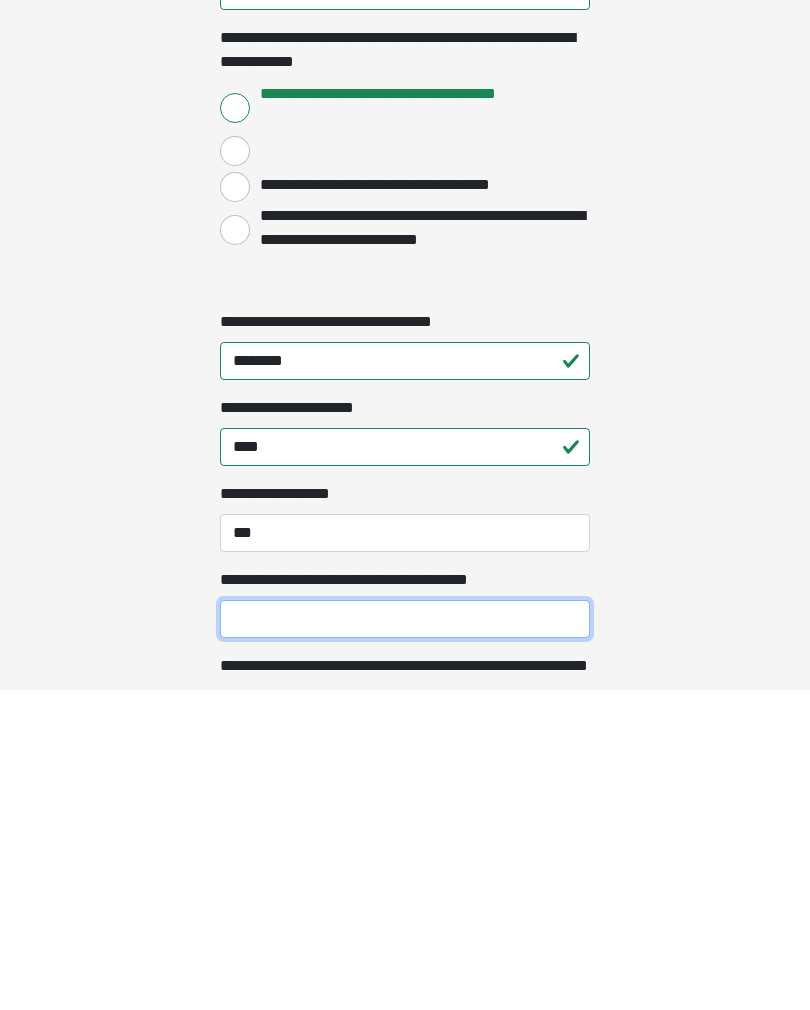 click on "**********" at bounding box center [405, 939] 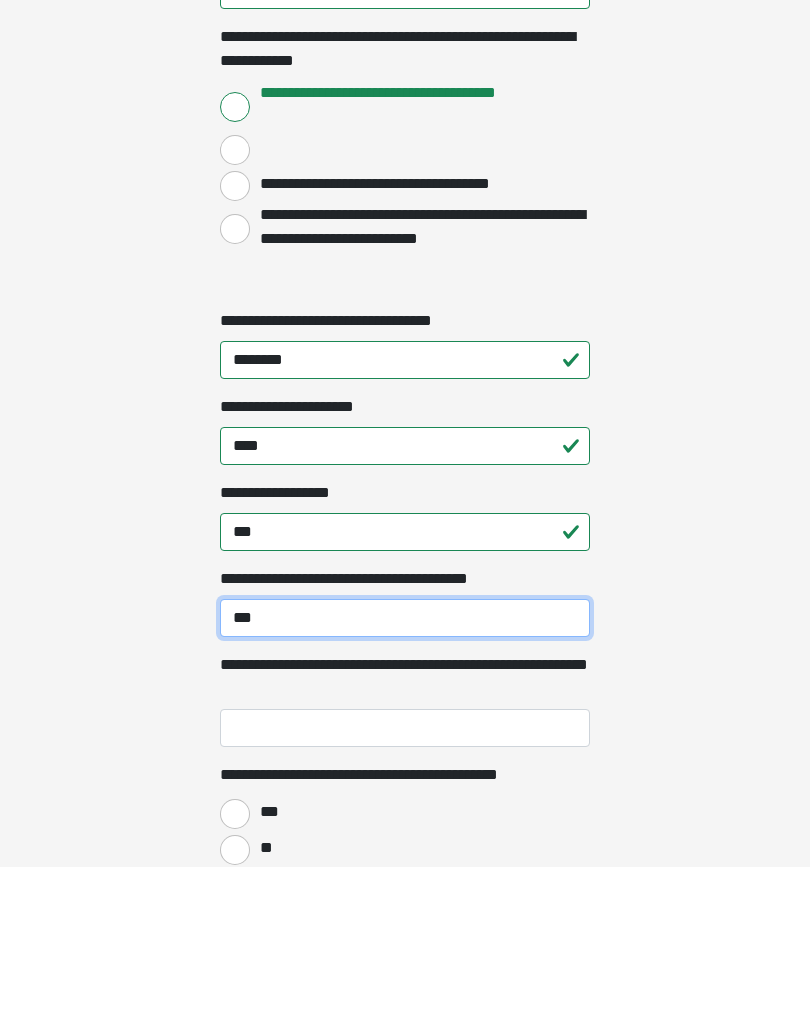 scroll, scrollTop: 1793, scrollLeft: 0, axis: vertical 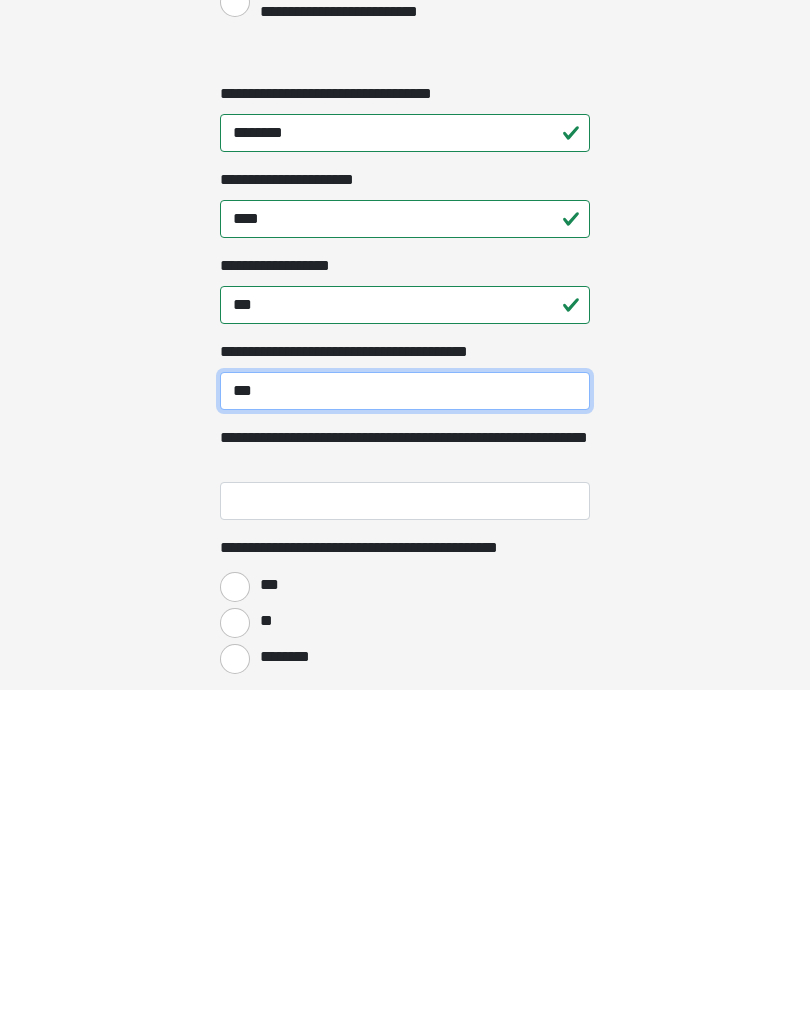 type on "***" 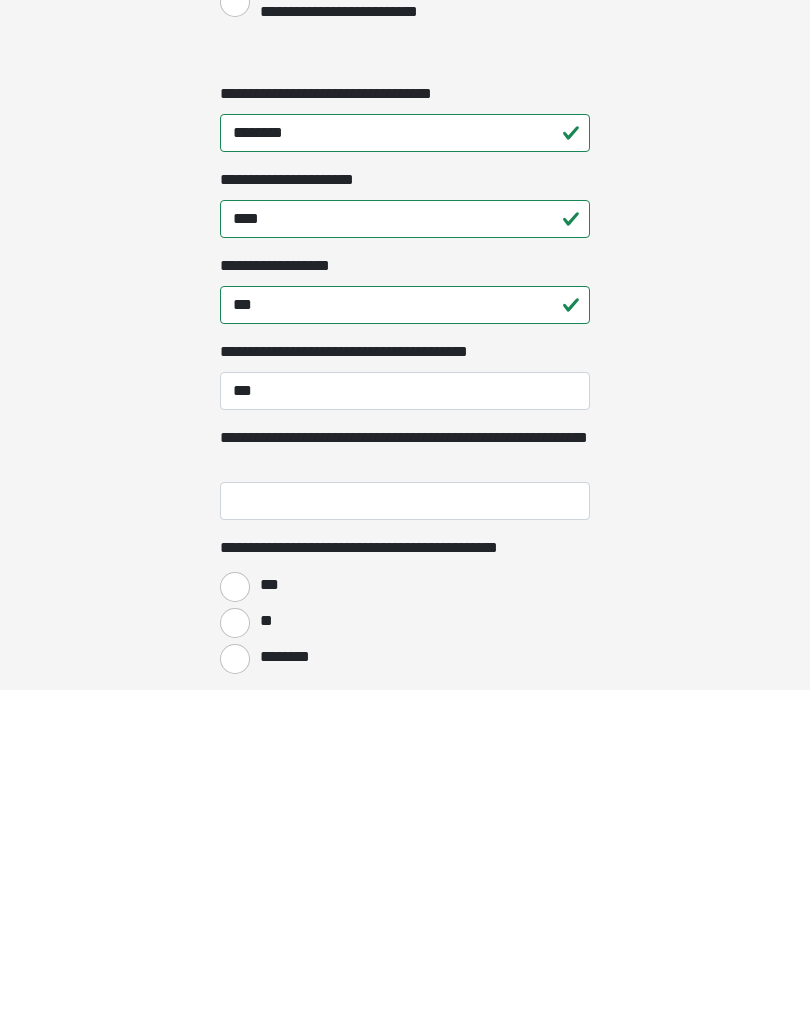 click on "**********" at bounding box center (405, 821) 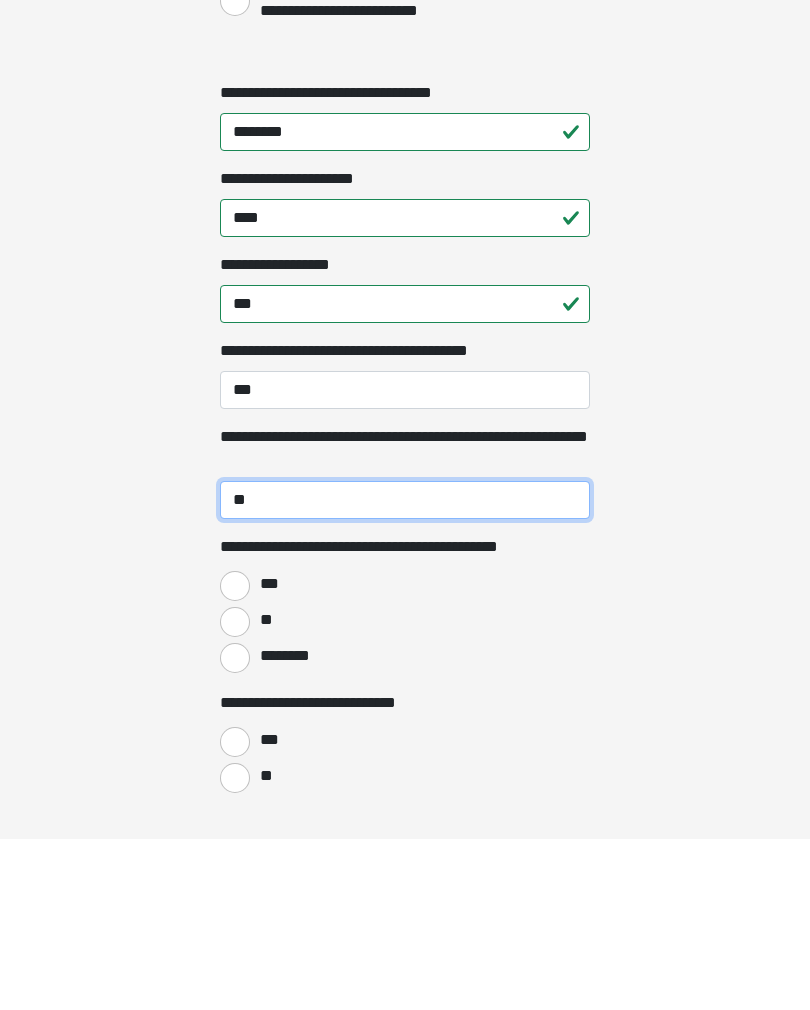 scroll, scrollTop: 1943, scrollLeft: 0, axis: vertical 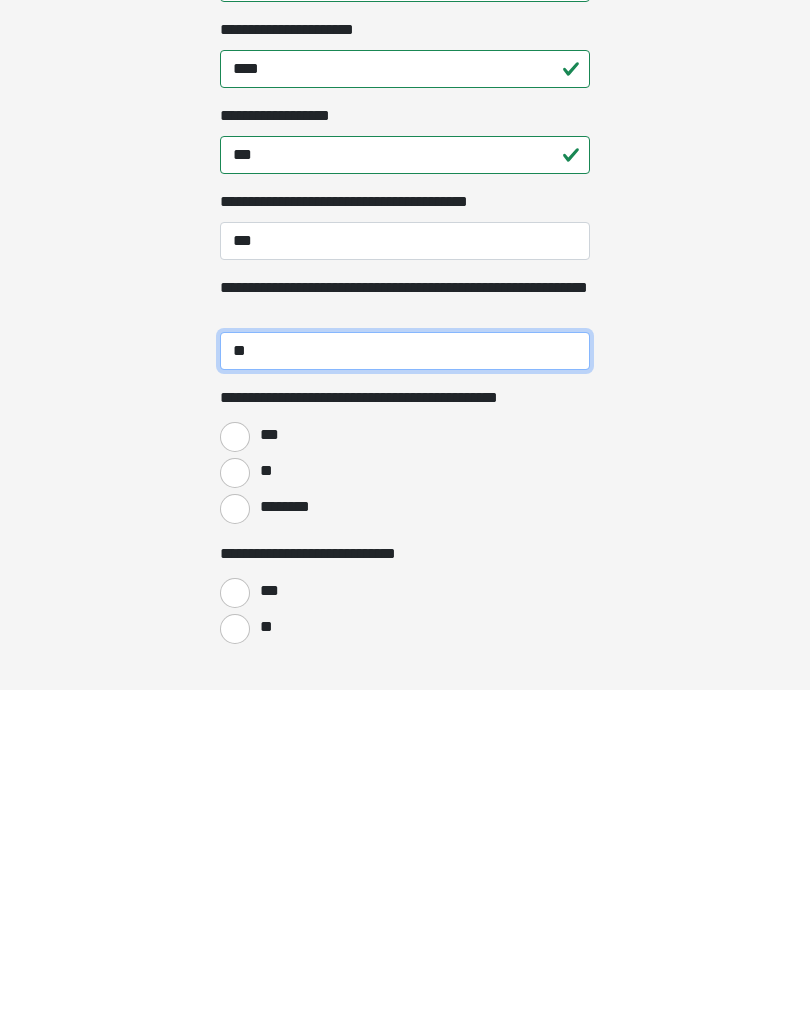 type on "**" 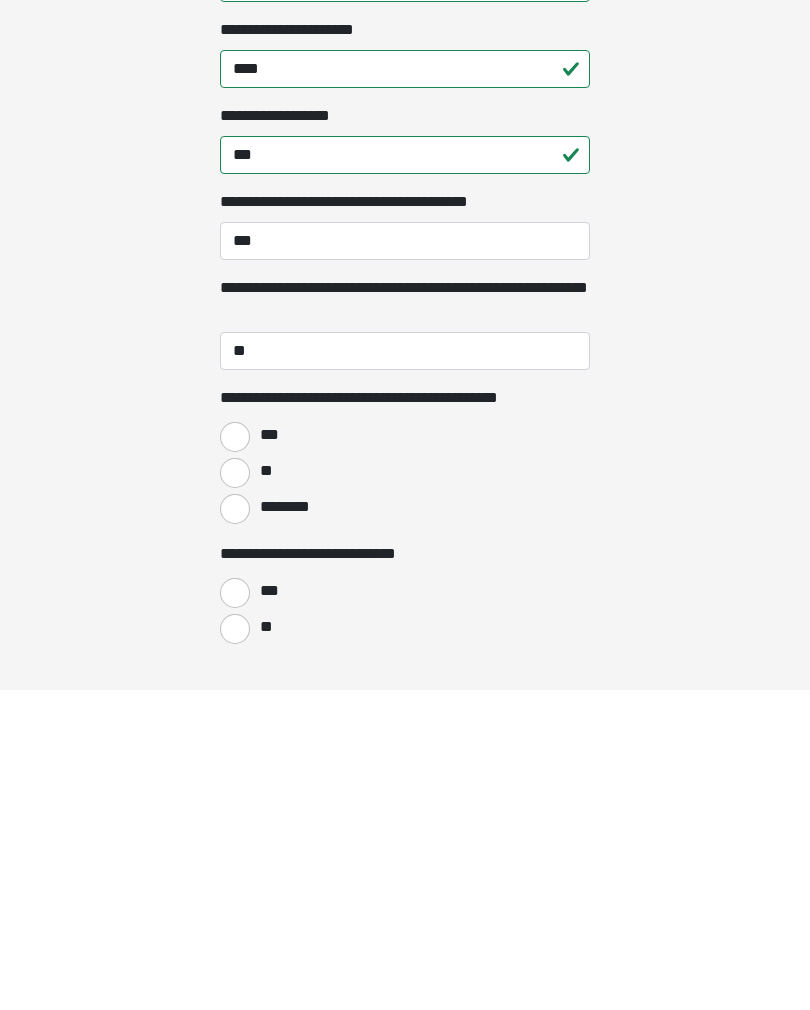click on "**" at bounding box center [235, 793] 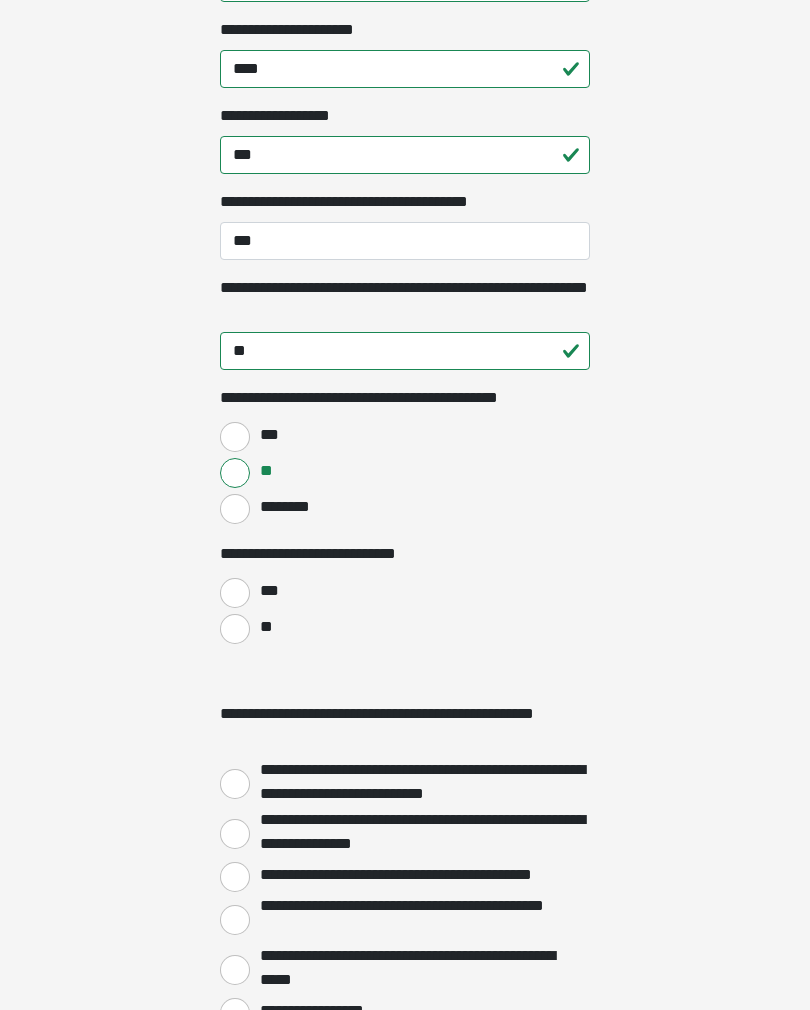 click on "**" at bounding box center [235, 629] 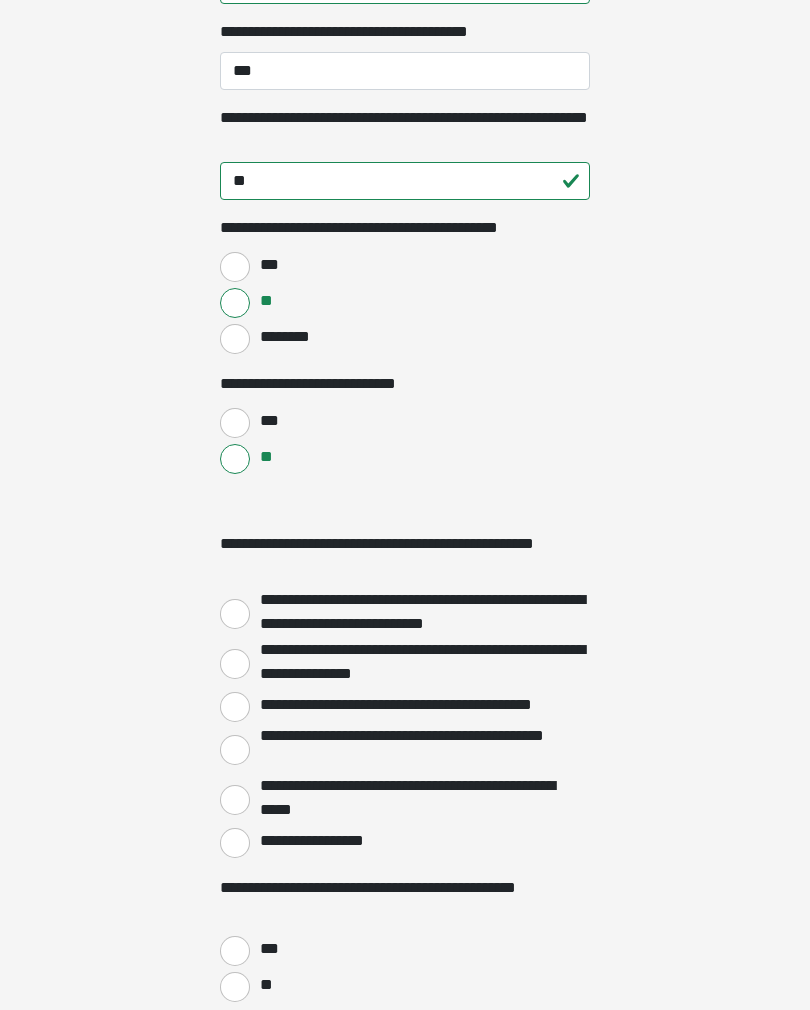 scroll, scrollTop: 2481, scrollLeft: 0, axis: vertical 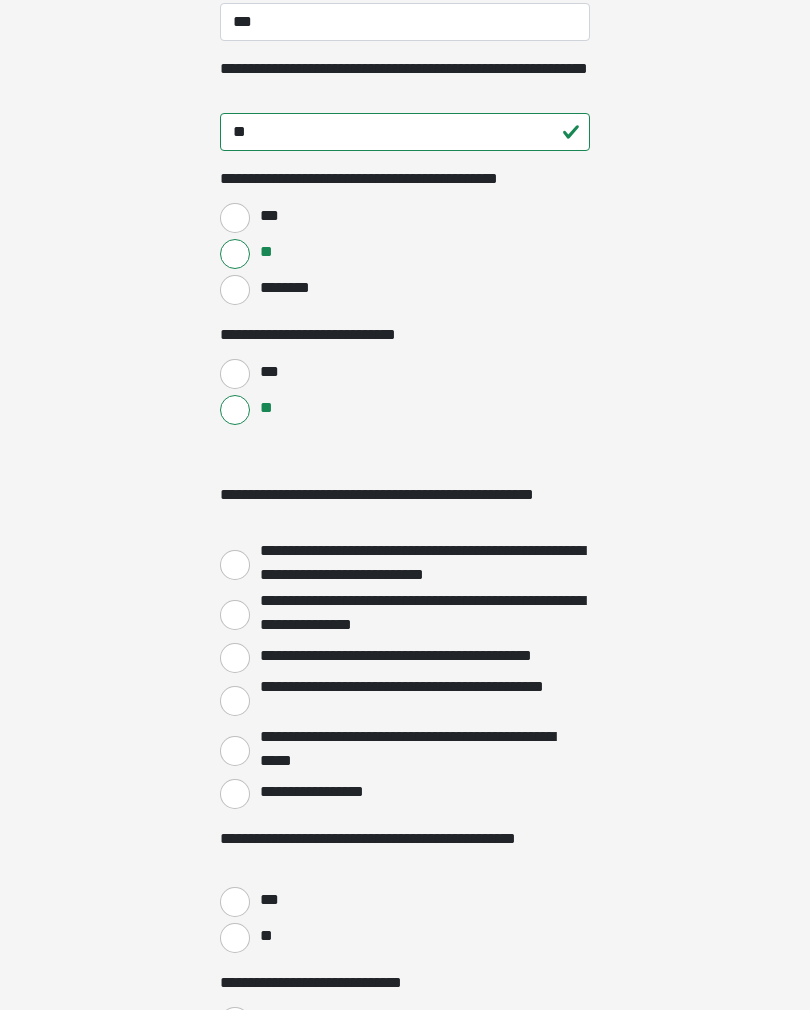 click on "**********" at bounding box center (235, 795) 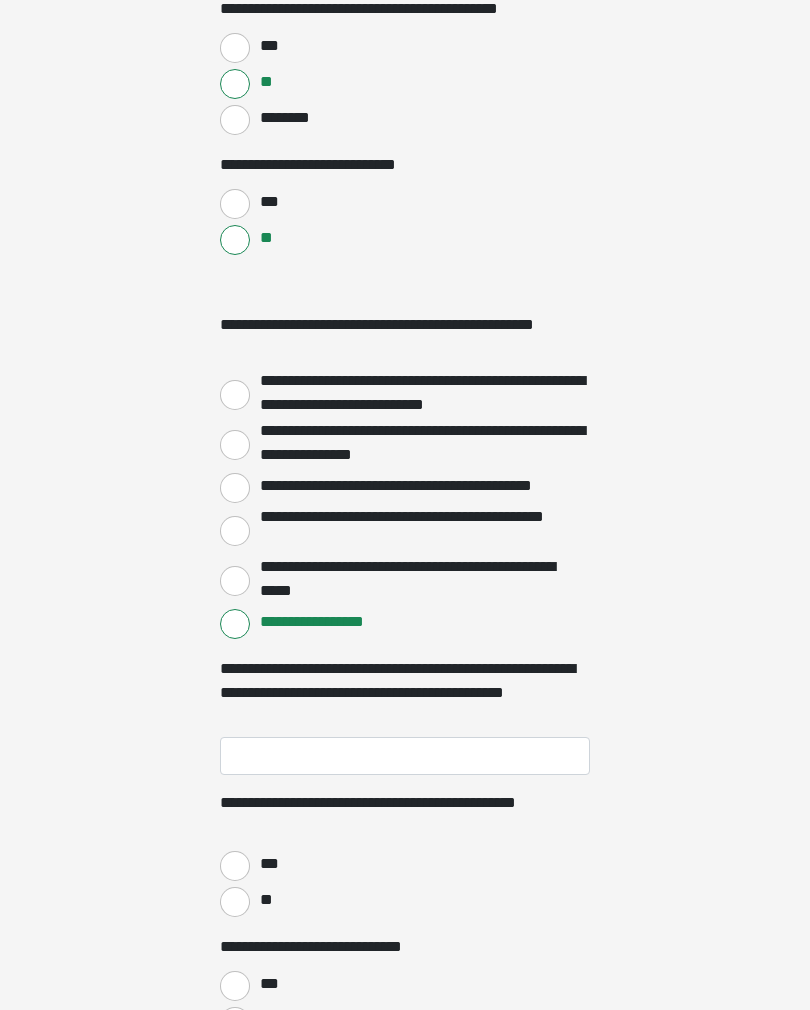 scroll, scrollTop: 2679, scrollLeft: 0, axis: vertical 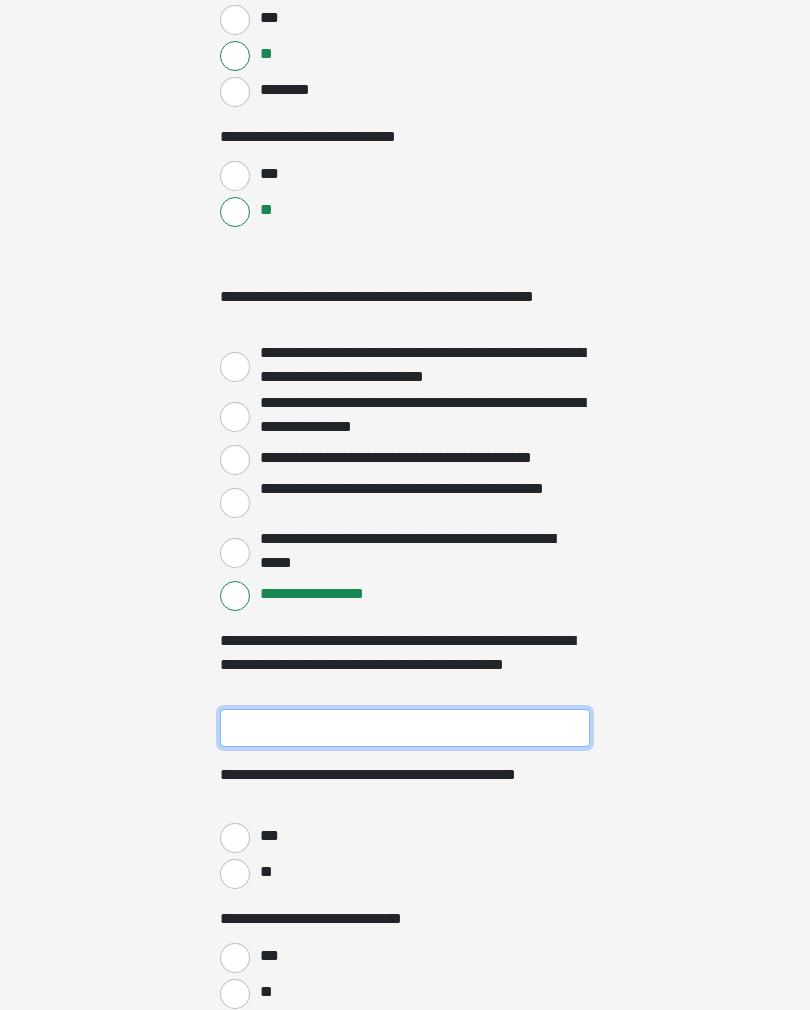 click on "**********" at bounding box center (405, 729) 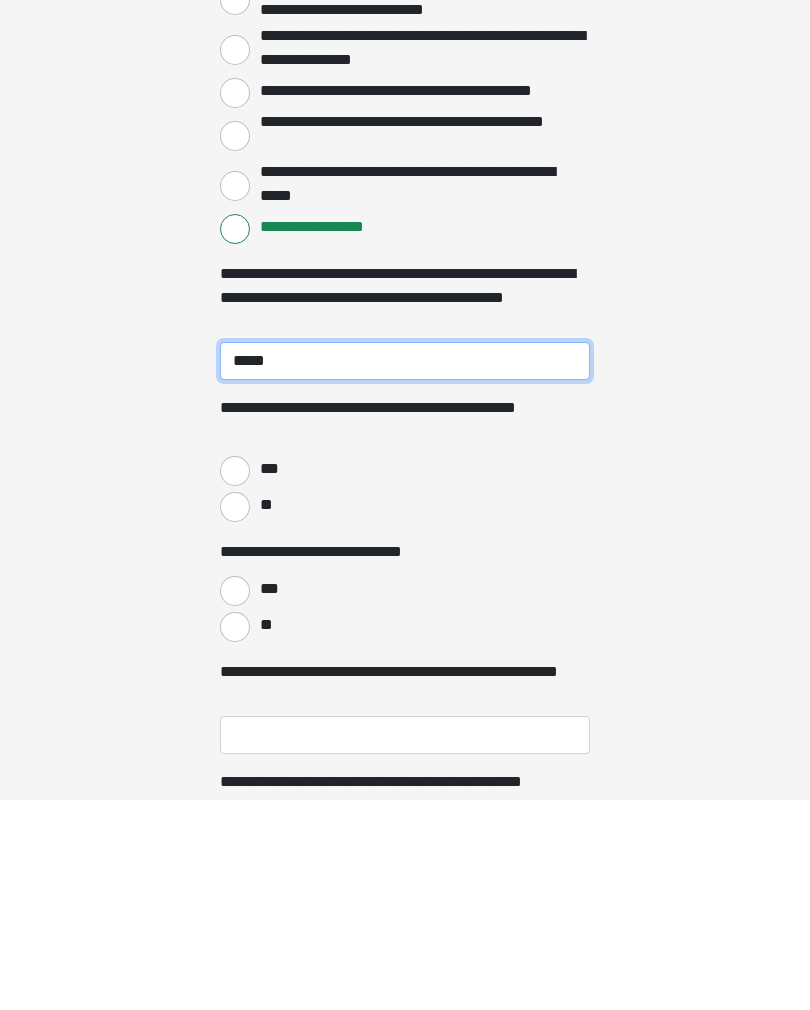 scroll, scrollTop: 2838, scrollLeft: 0, axis: vertical 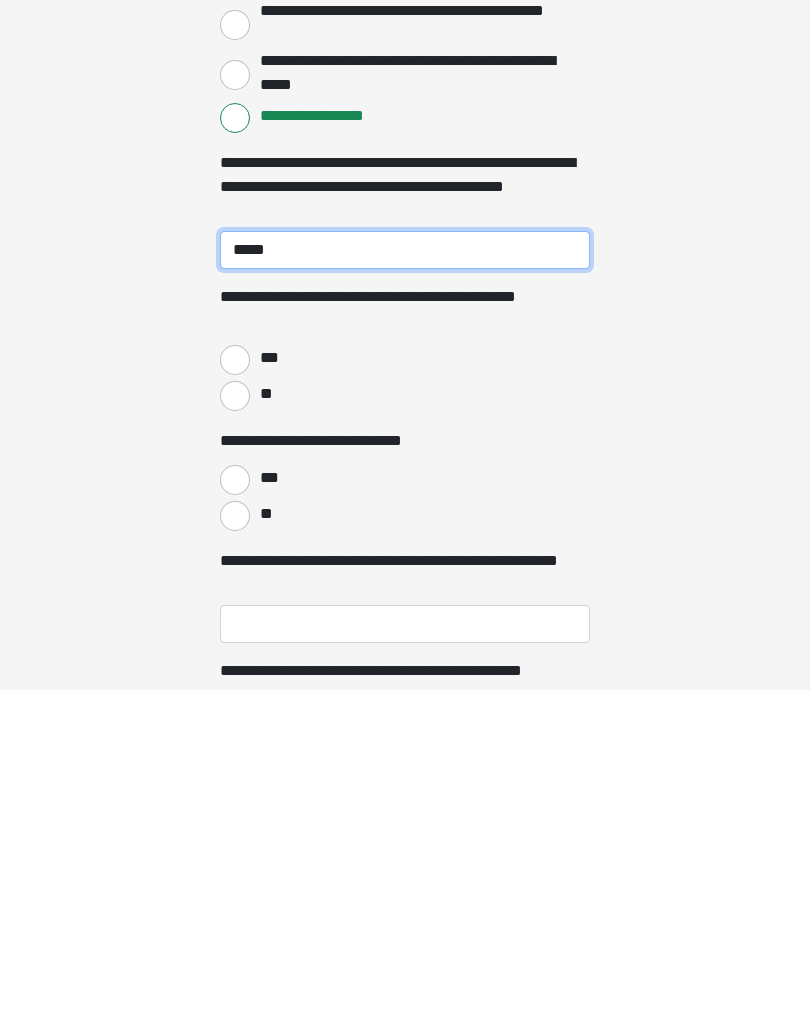 type on "*****" 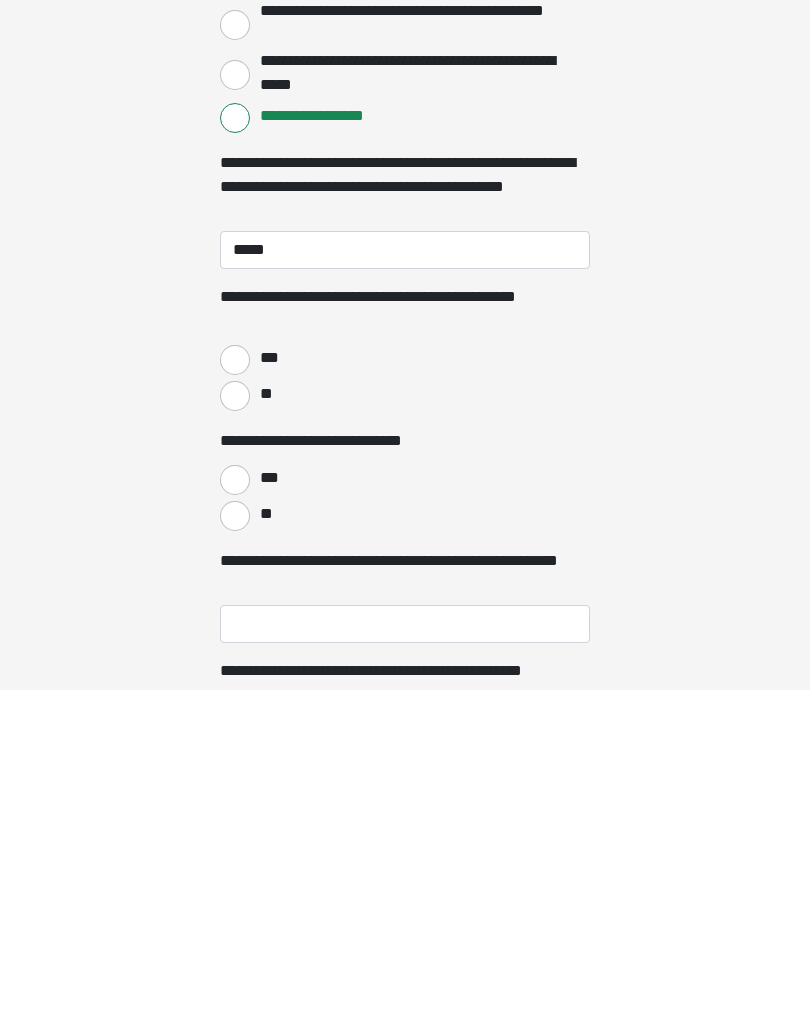 click on "***" at bounding box center (235, 680) 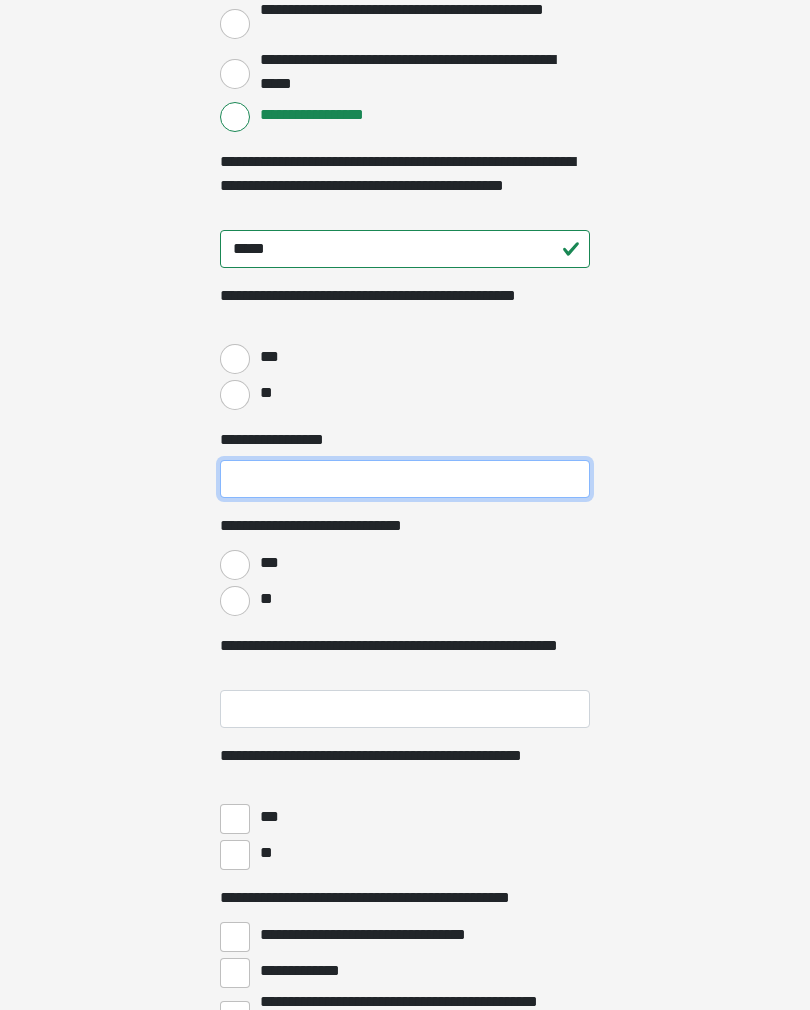 click on "**********" at bounding box center [405, 479] 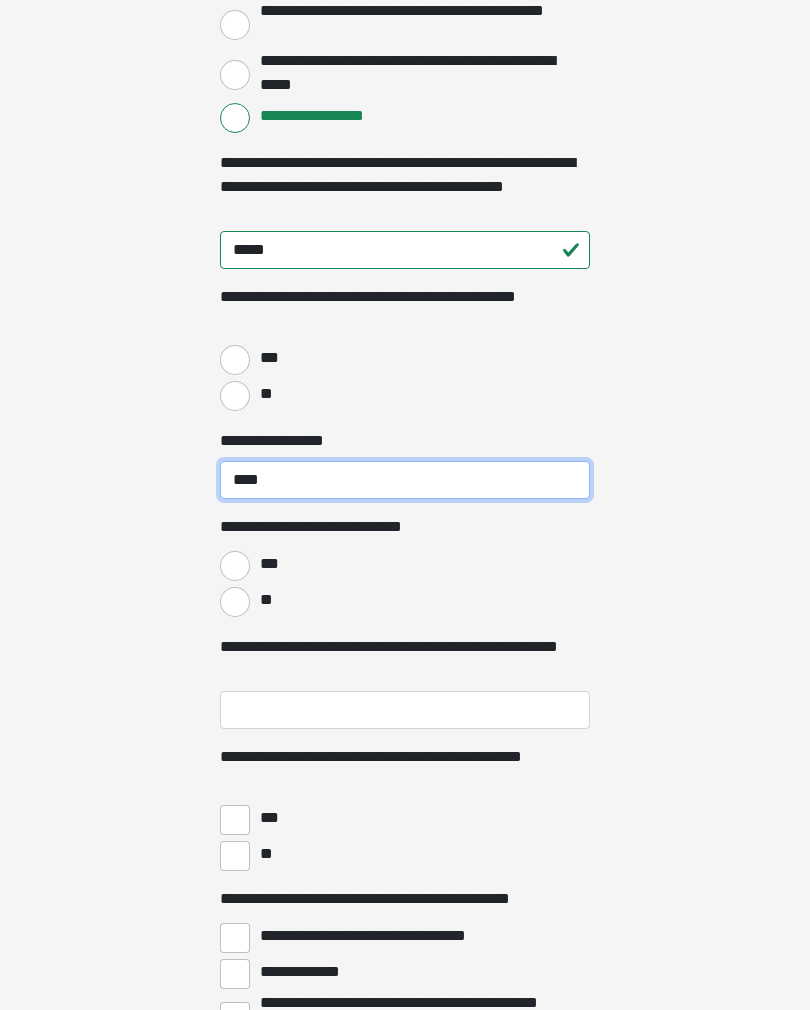 type on "****" 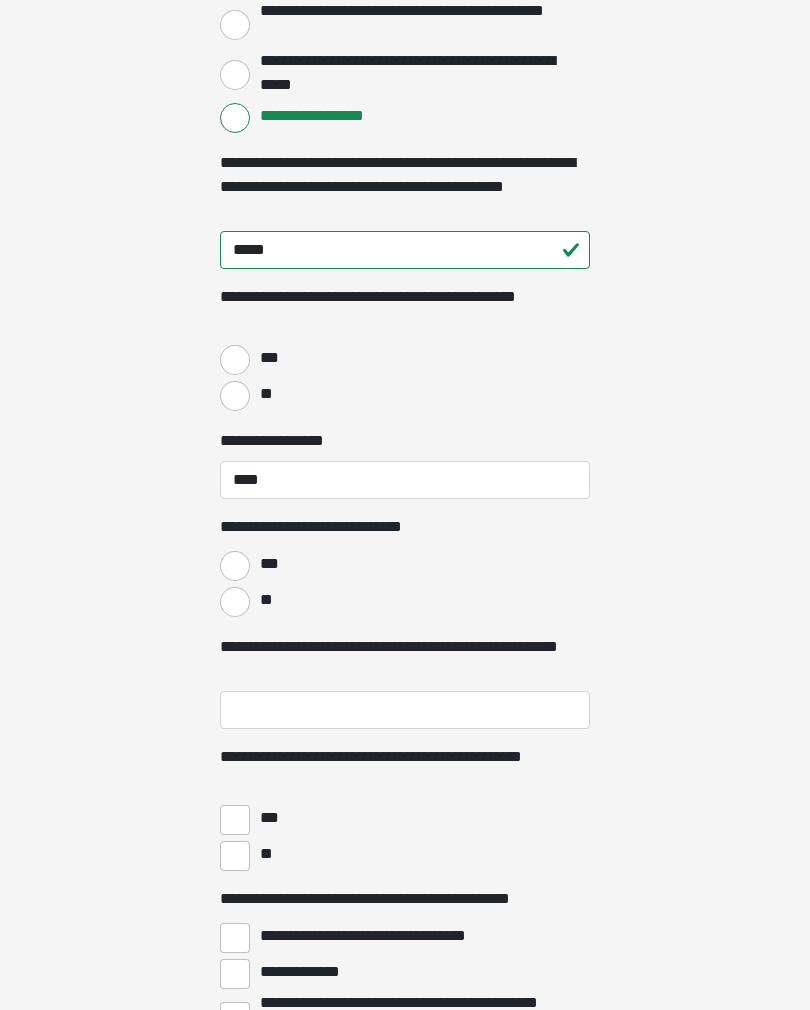 click on "**" at bounding box center (235, 602) 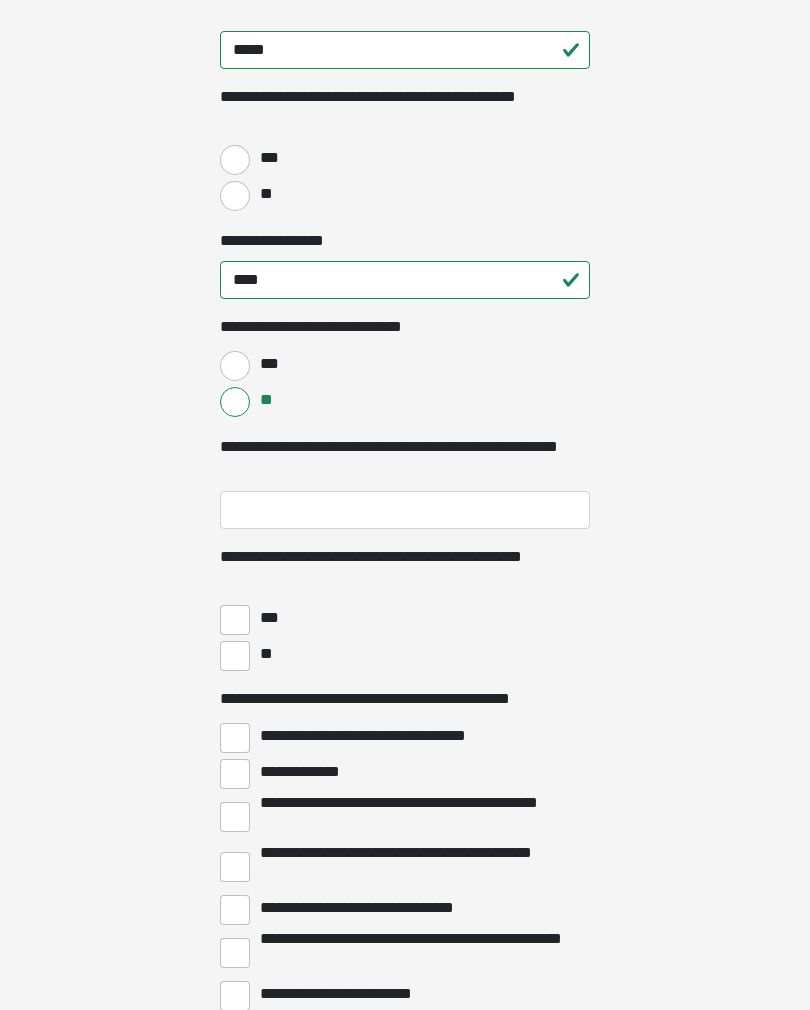 scroll, scrollTop: 3362, scrollLeft: 0, axis: vertical 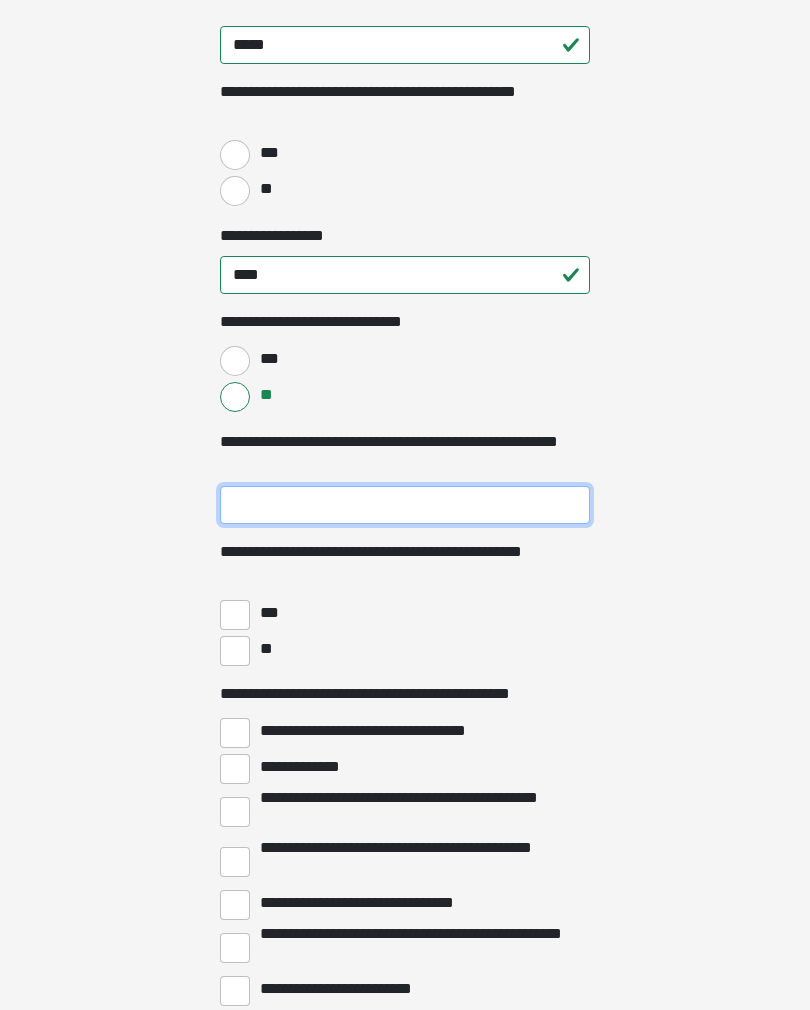 click on "**********" at bounding box center (405, 506) 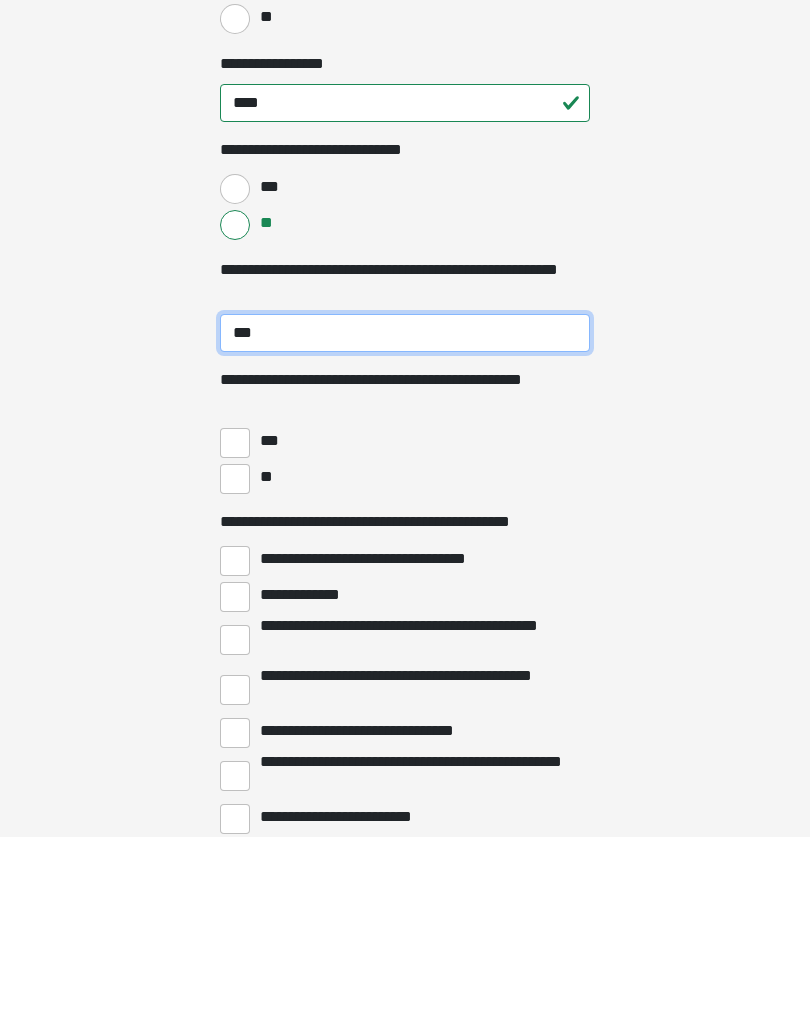 type on "***" 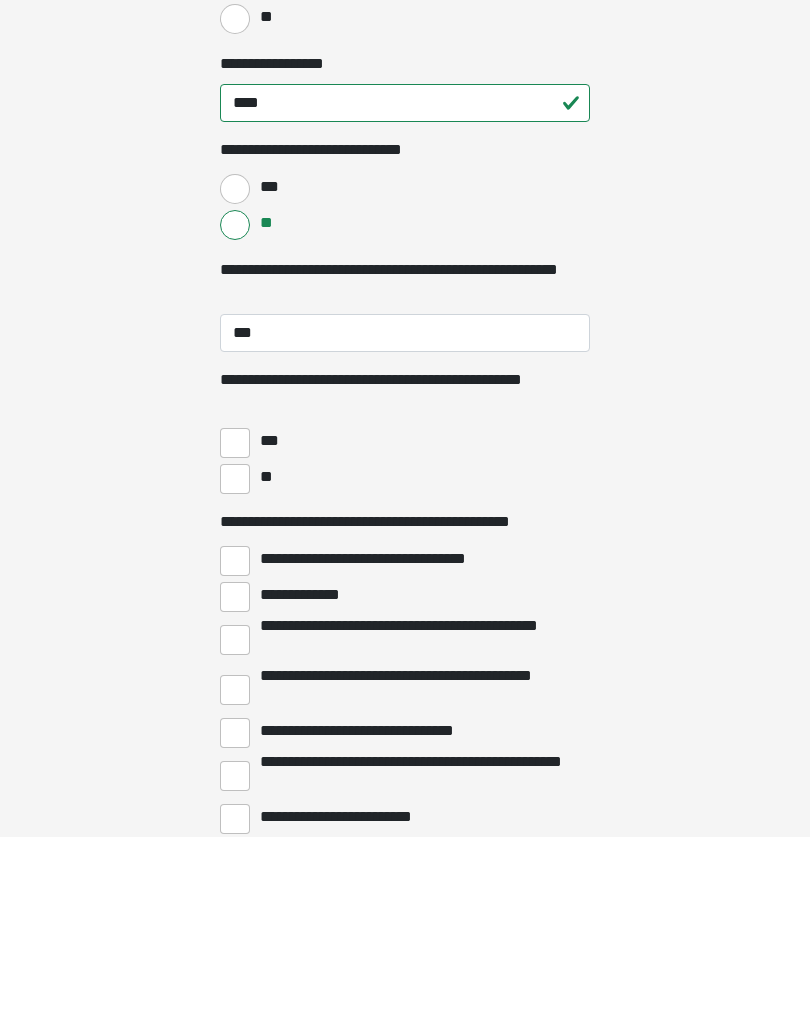 click on "**" at bounding box center [235, 652] 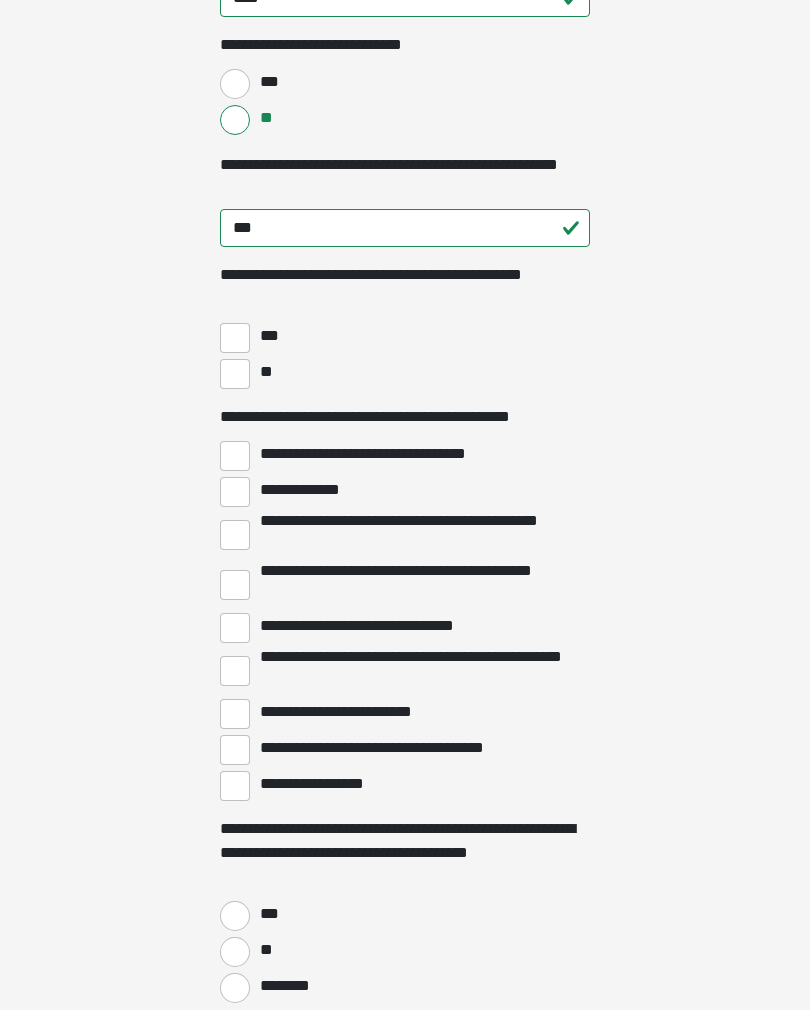 scroll, scrollTop: 3654, scrollLeft: 0, axis: vertical 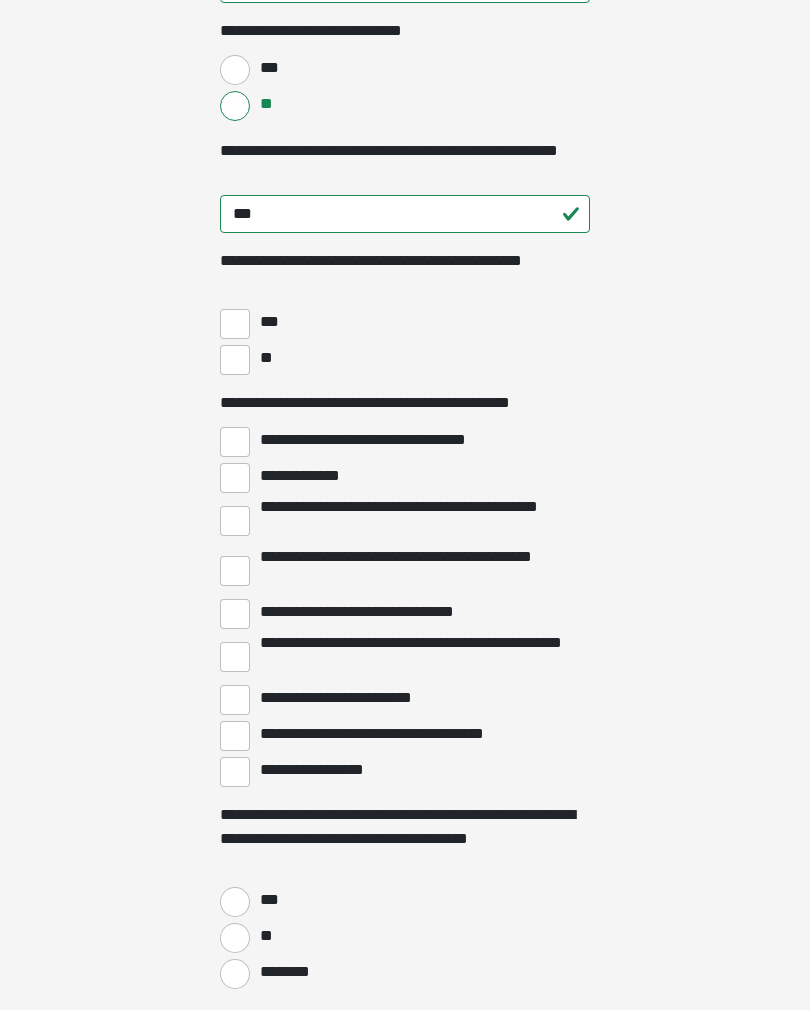 click on "**********" at bounding box center (235, 772) 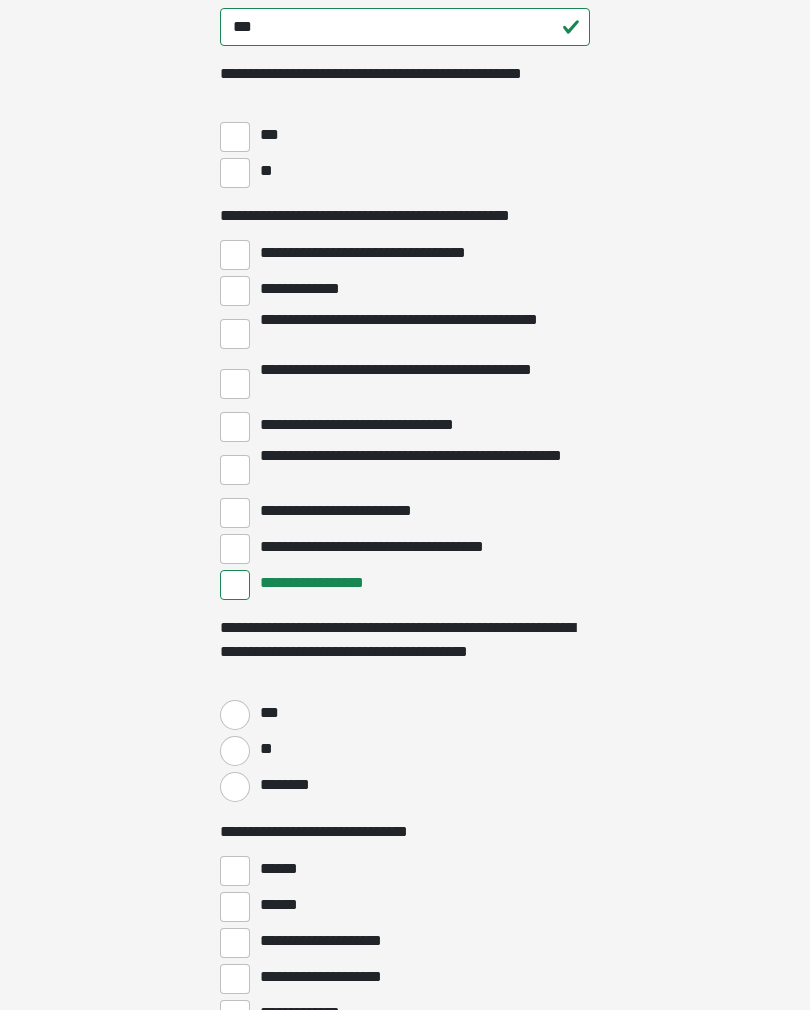 scroll, scrollTop: 3909, scrollLeft: 0, axis: vertical 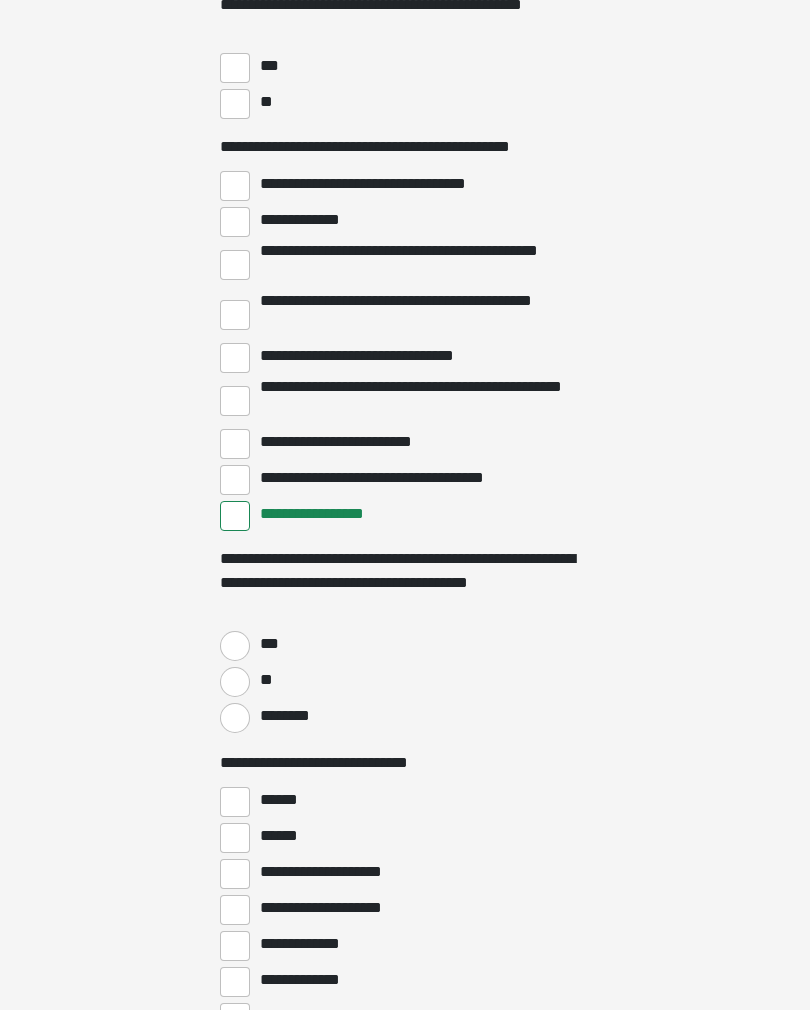 click on "**" at bounding box center [235, 682] 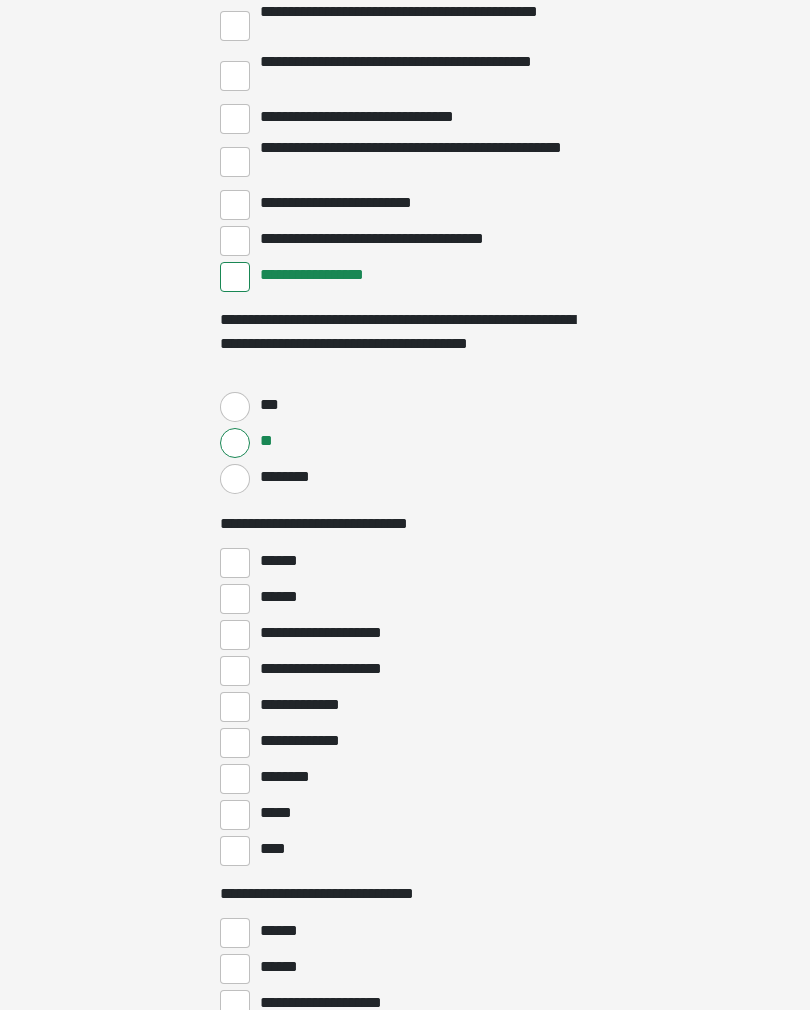 scroll, scrollTop: 4154, scrollLeft: 0, axis: vertical 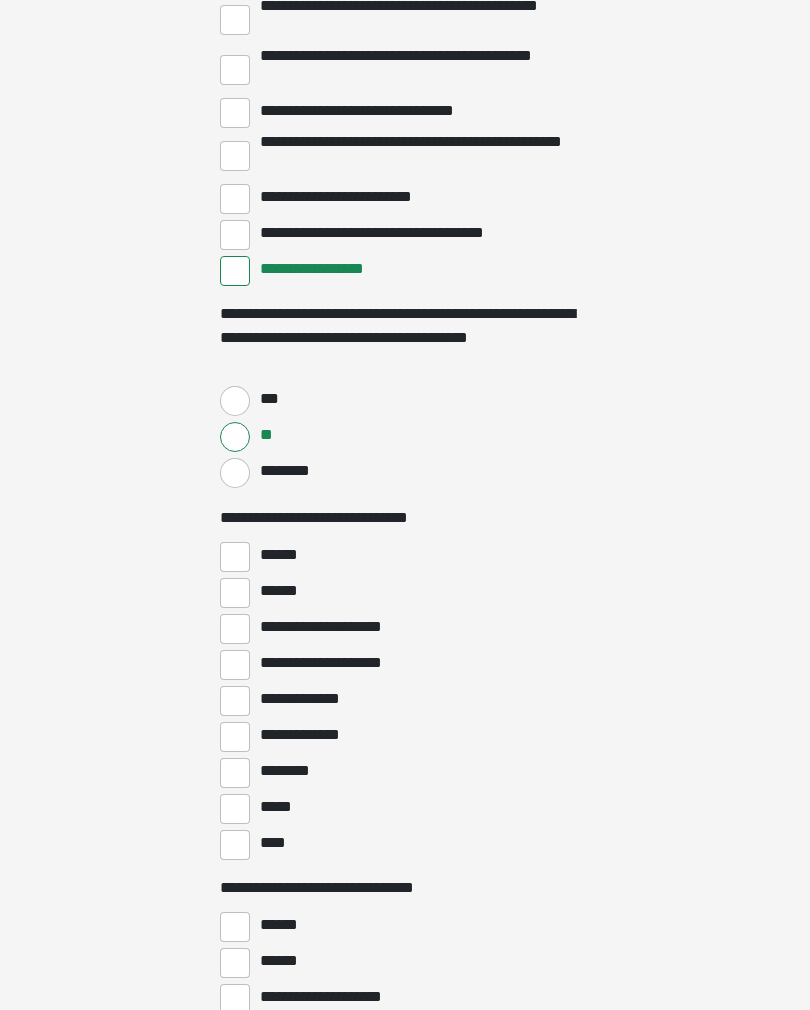 click on "****" at bounding box center [235, 846] 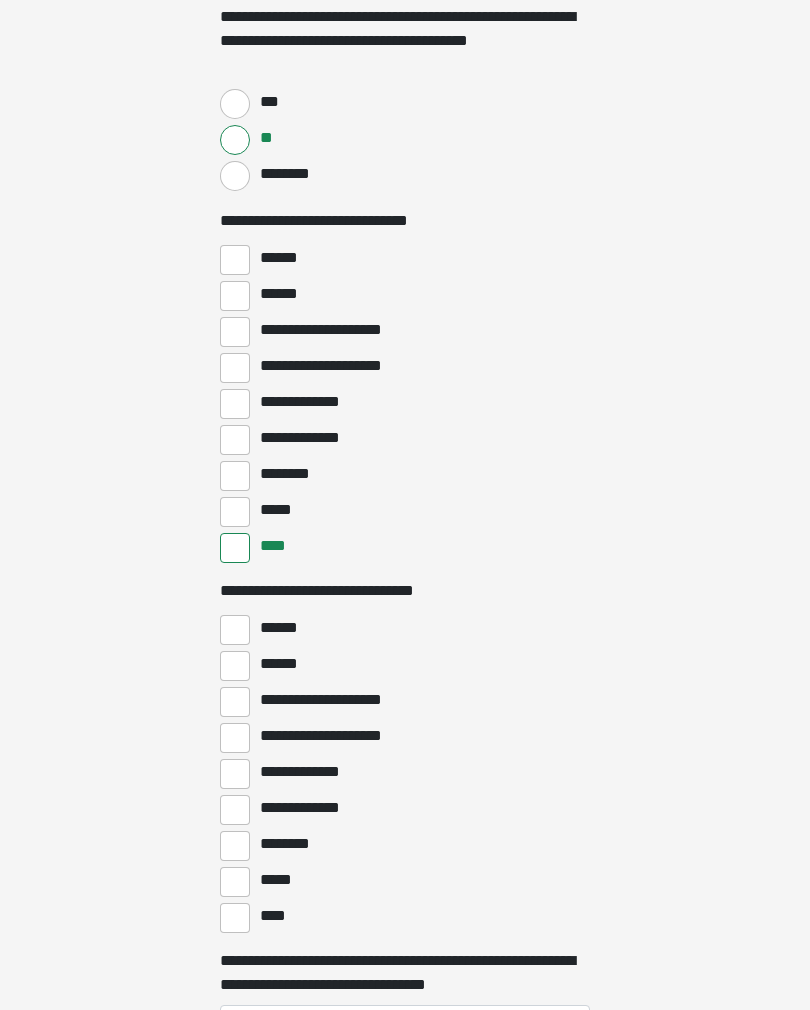 scroll, scrollTop: 4462, scrollLeft: 0, axis: vertical 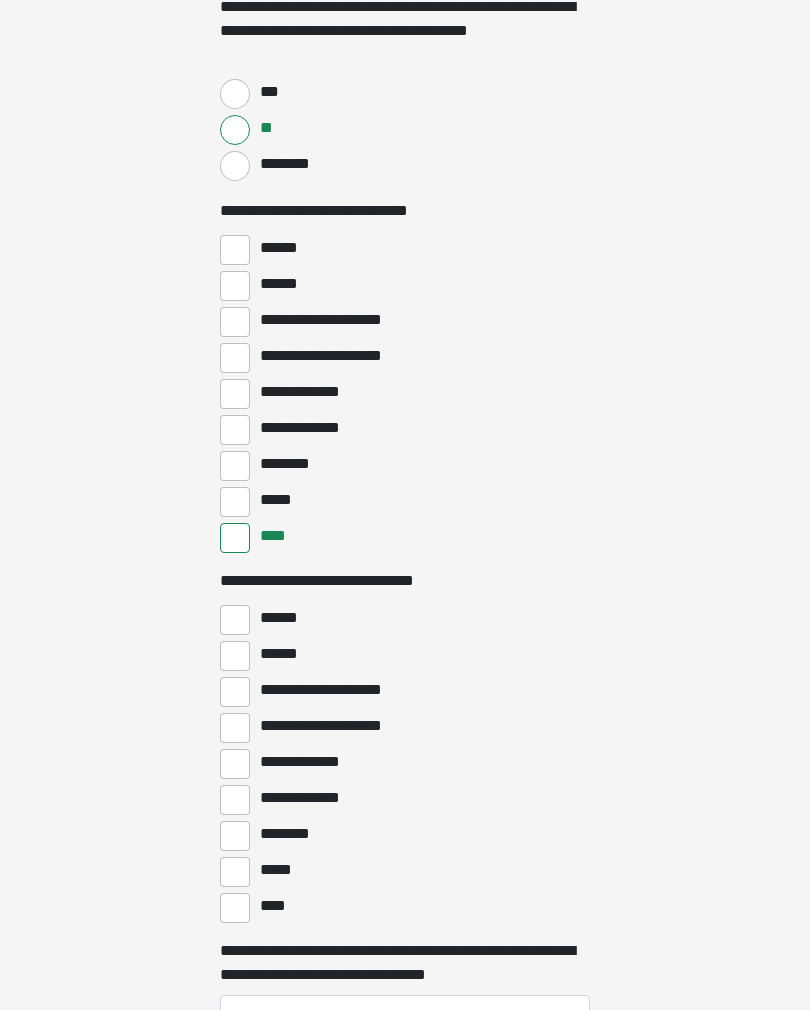 click on "****" at bounding box center (235, 908) 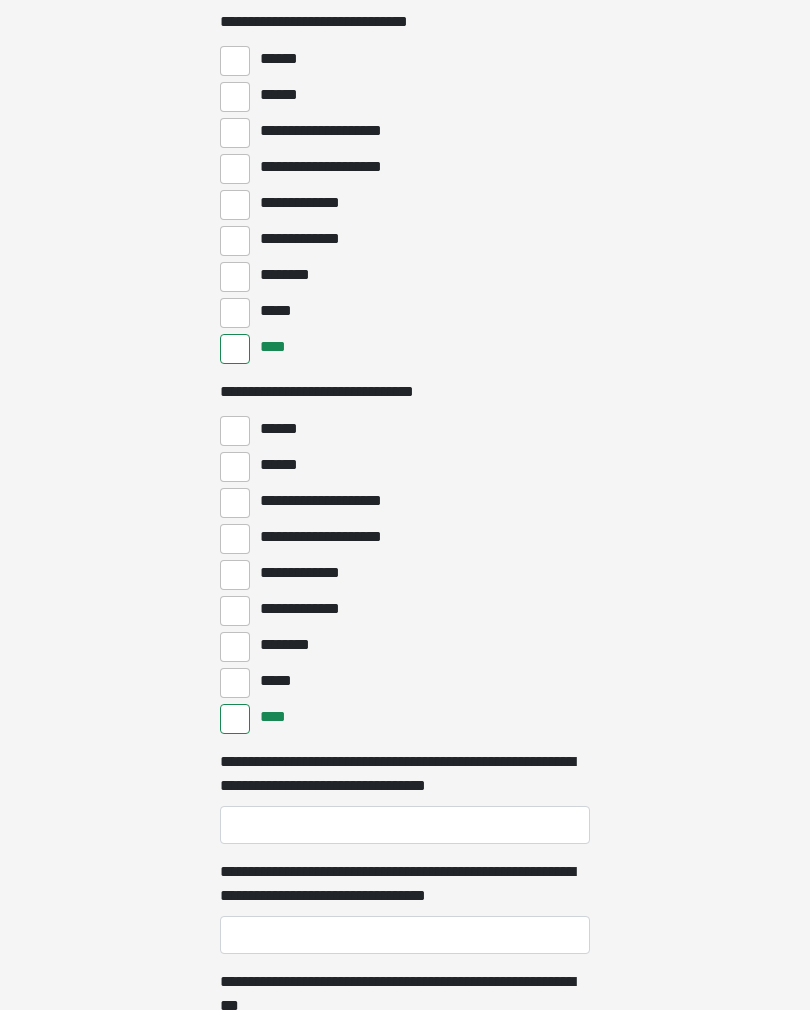 scroll, scrollTop: 4758, scrollLeft: 0, axis: vertical 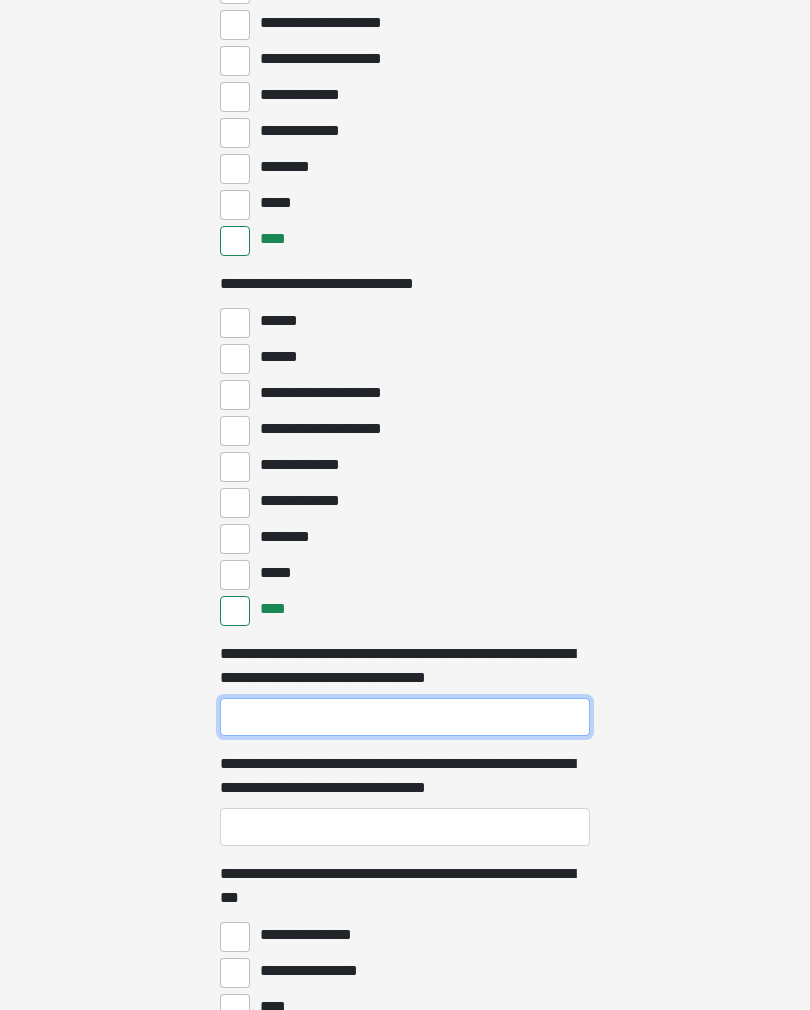 click on "**********" at bounding box center [405, 718] 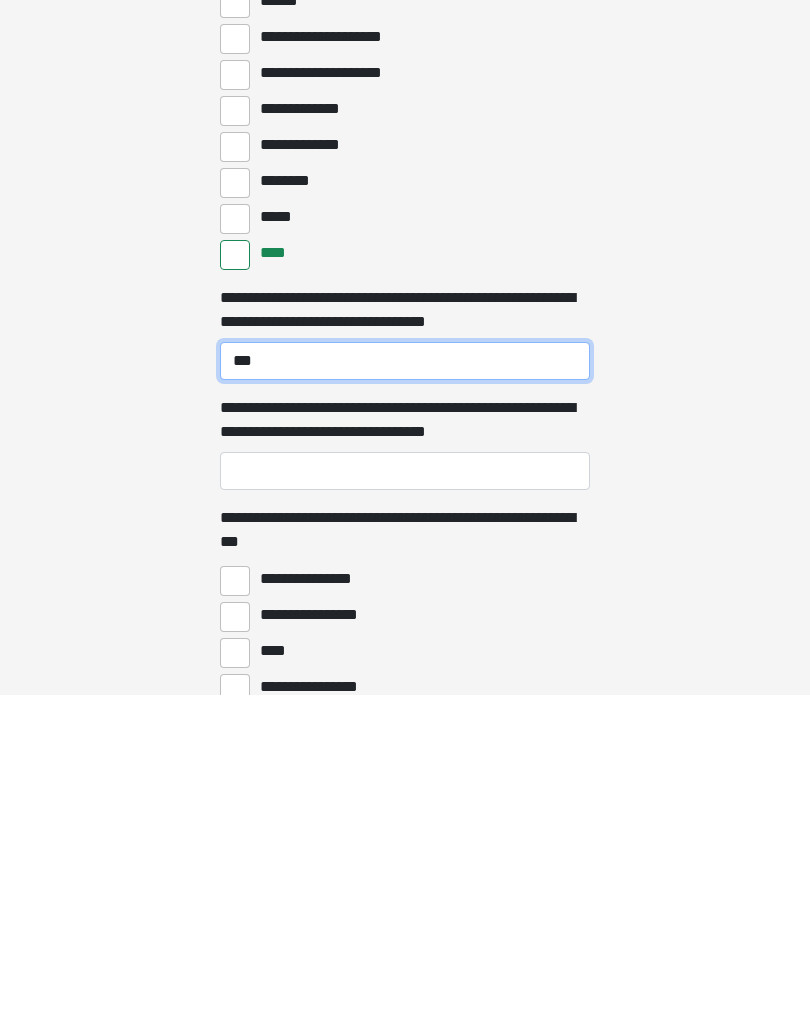 type on "***" 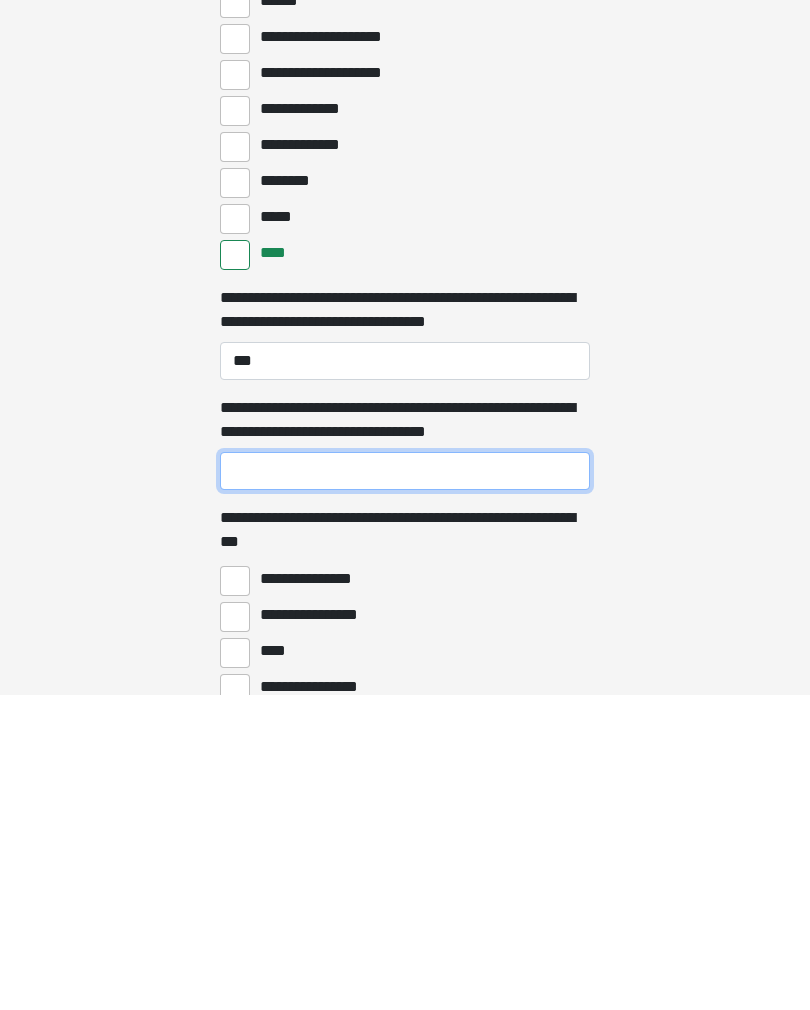 click on "**********" at bounding box center (405, 786) 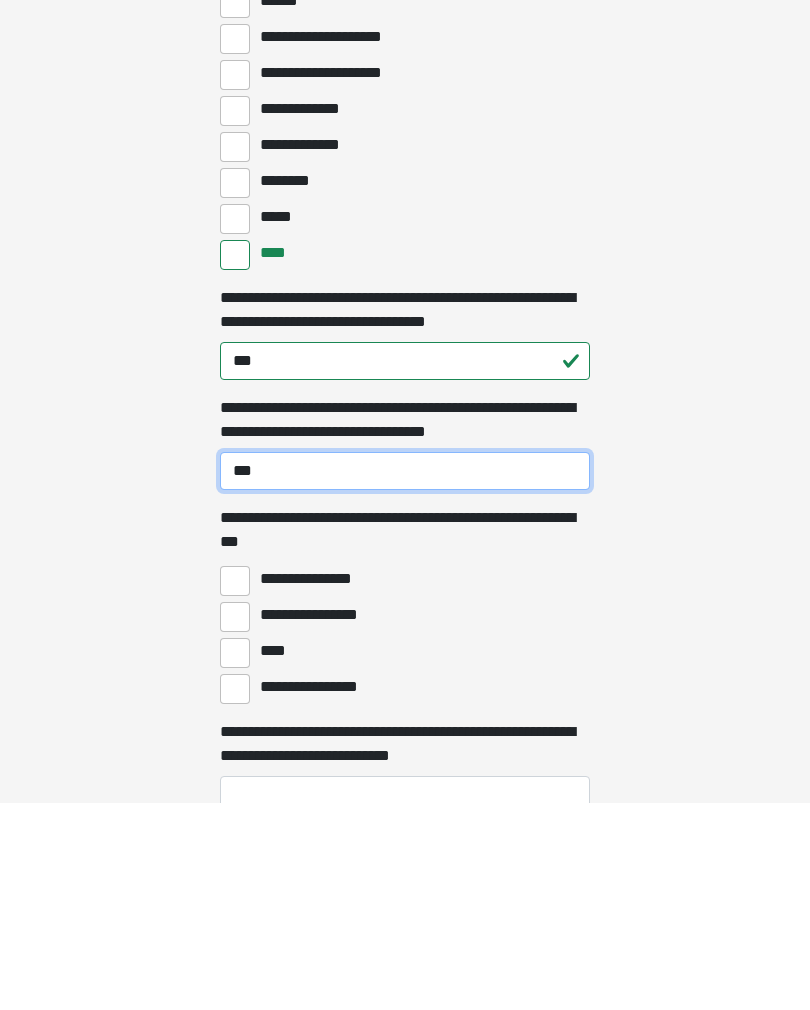 scroll, scrollTop: 4911, scrollLeft: 0, axis: vertical 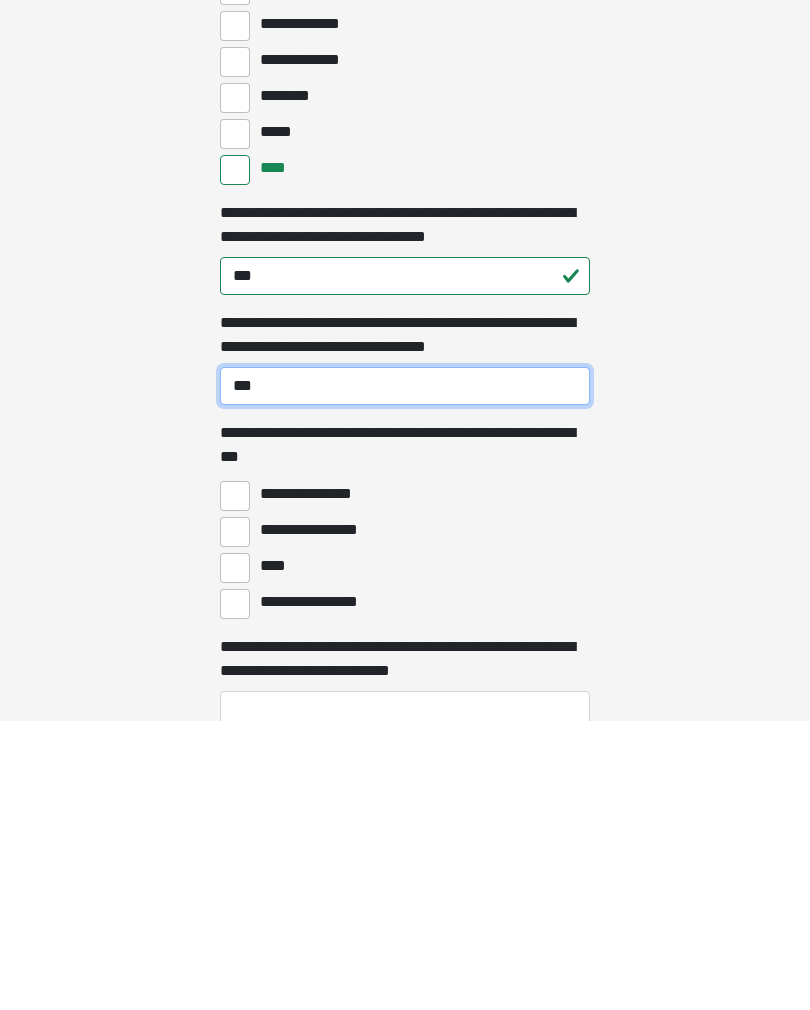 type on "***" 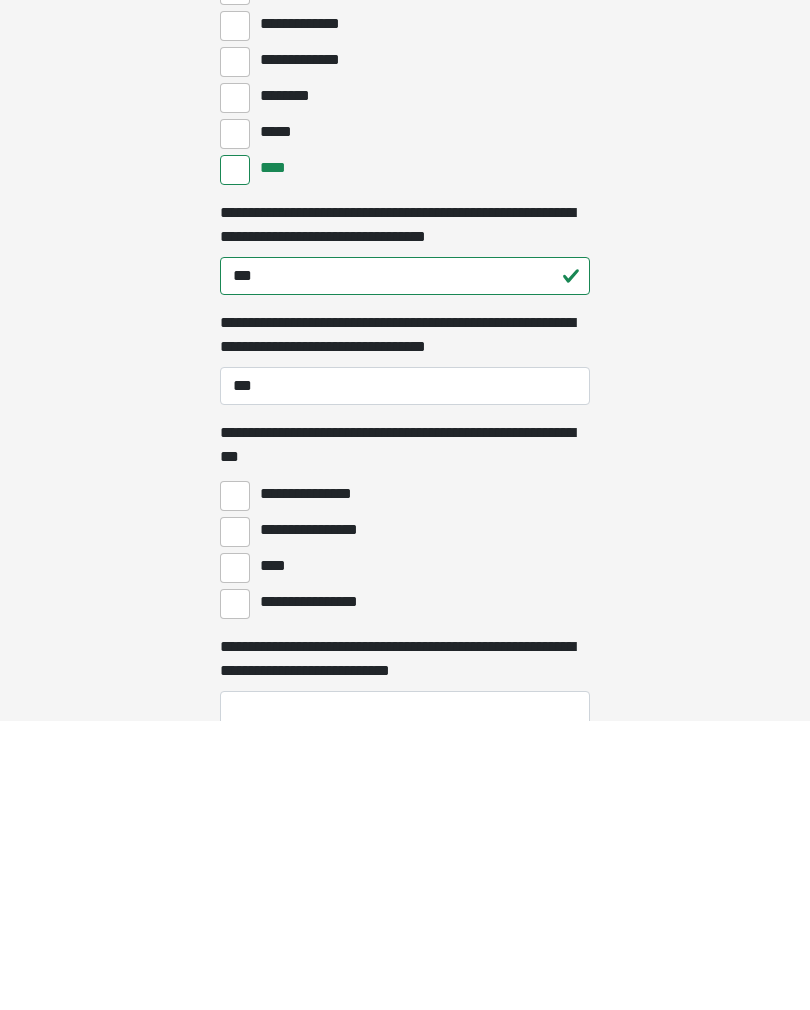 click on "****" at bounding box center (235, 857) 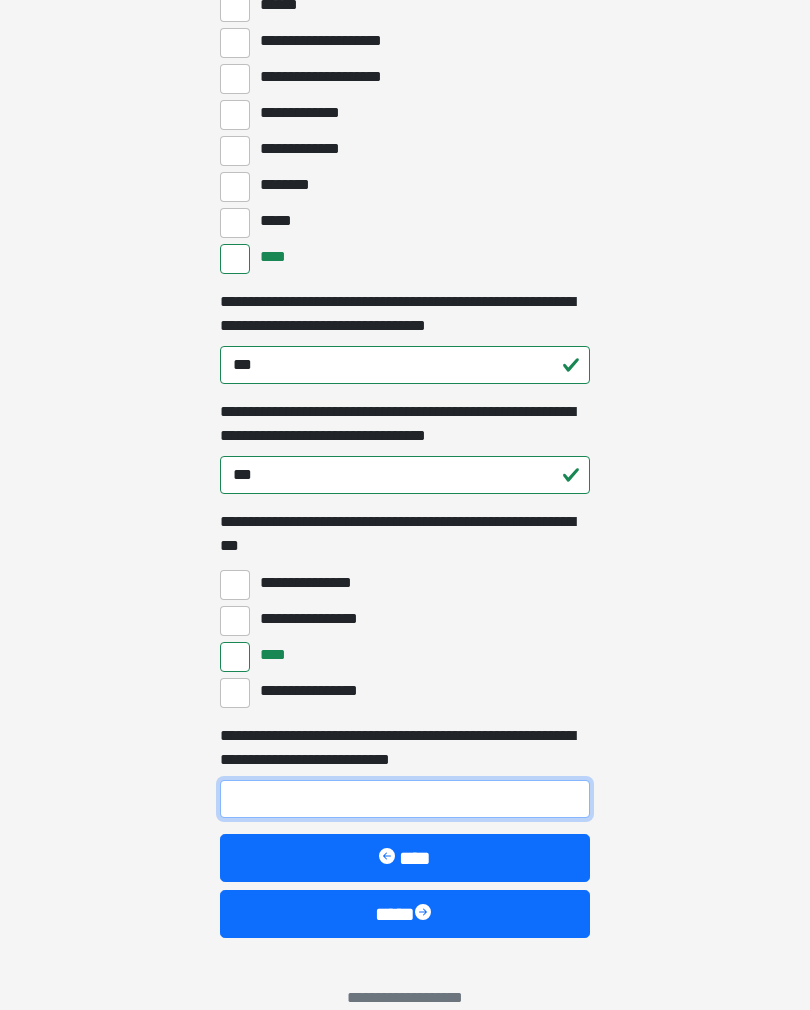 click on "**********" at bounding box center (405, 799) 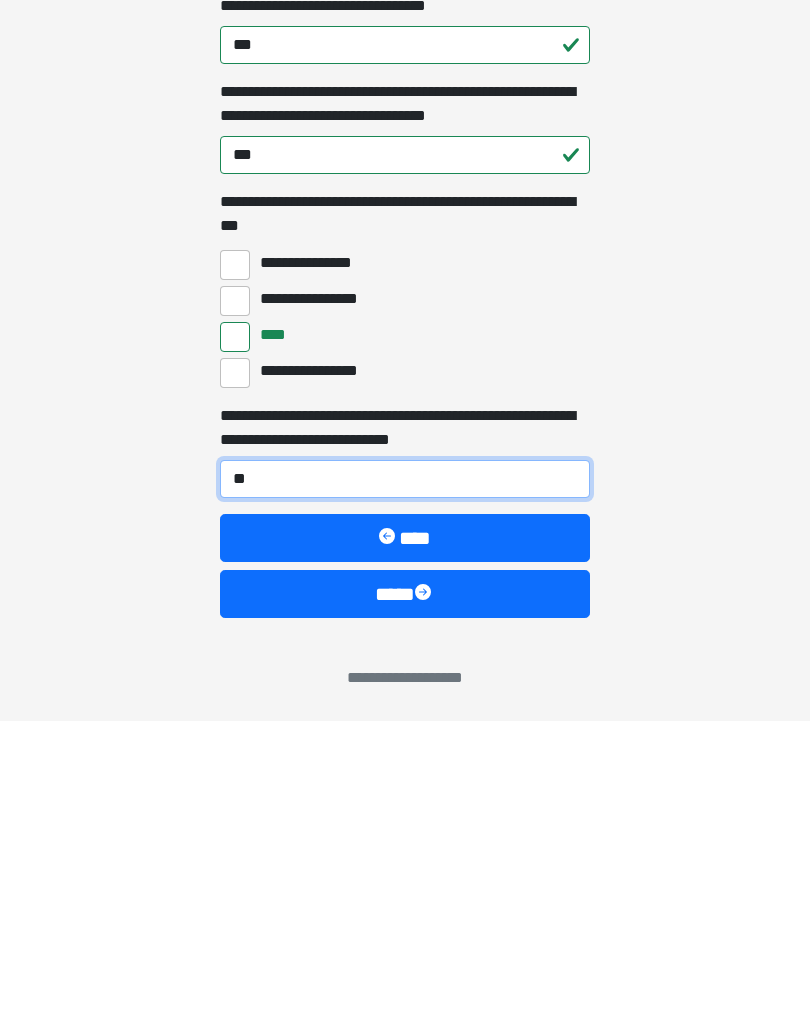 type on "*" 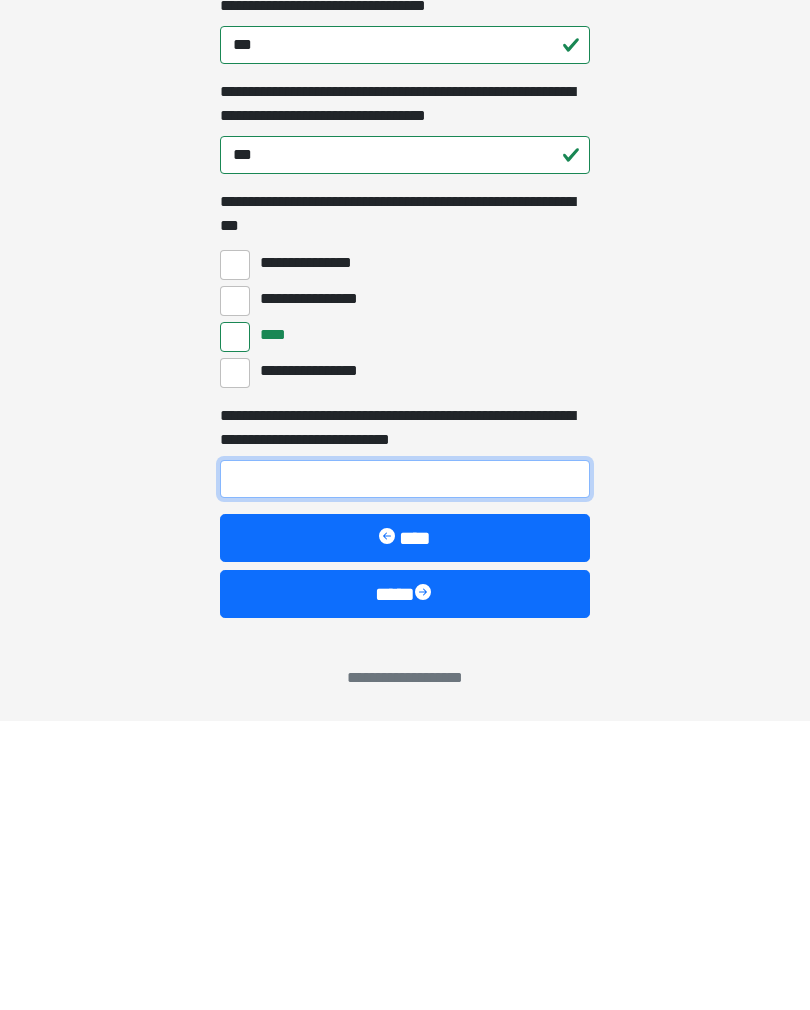 type on "*" 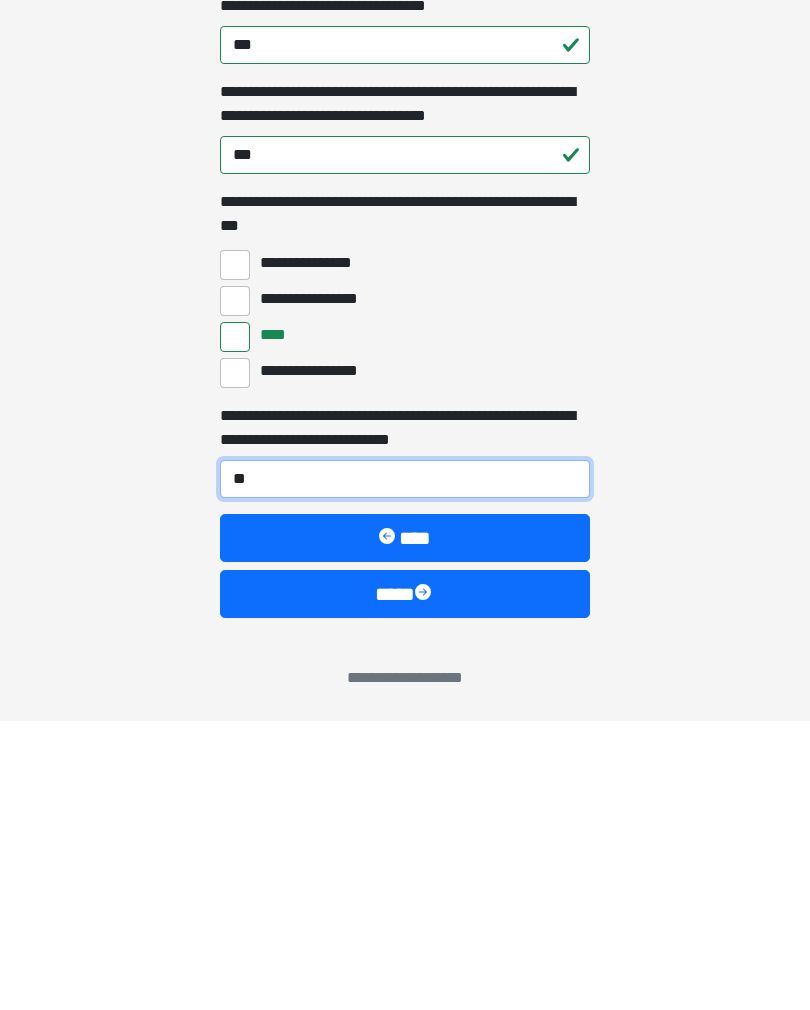 type on "***" 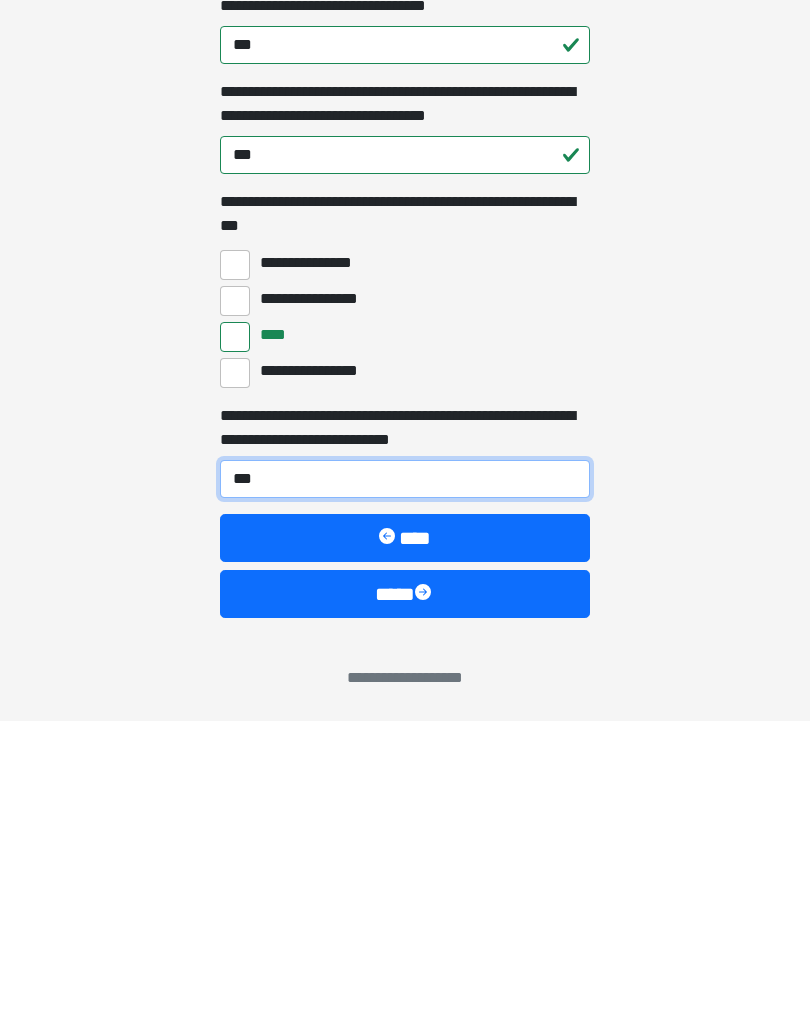 click on "****" at bounding box center (405, 883) 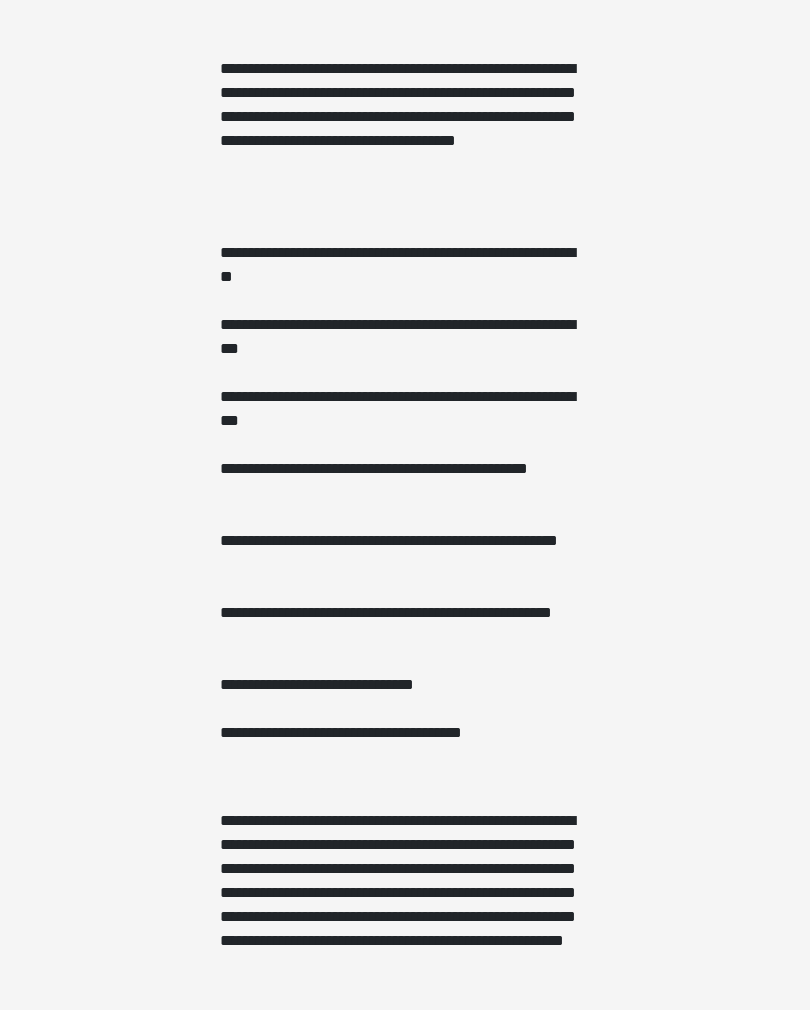 scroll, scrollTop: 1173, scrollLeft: 0, axis: vertical 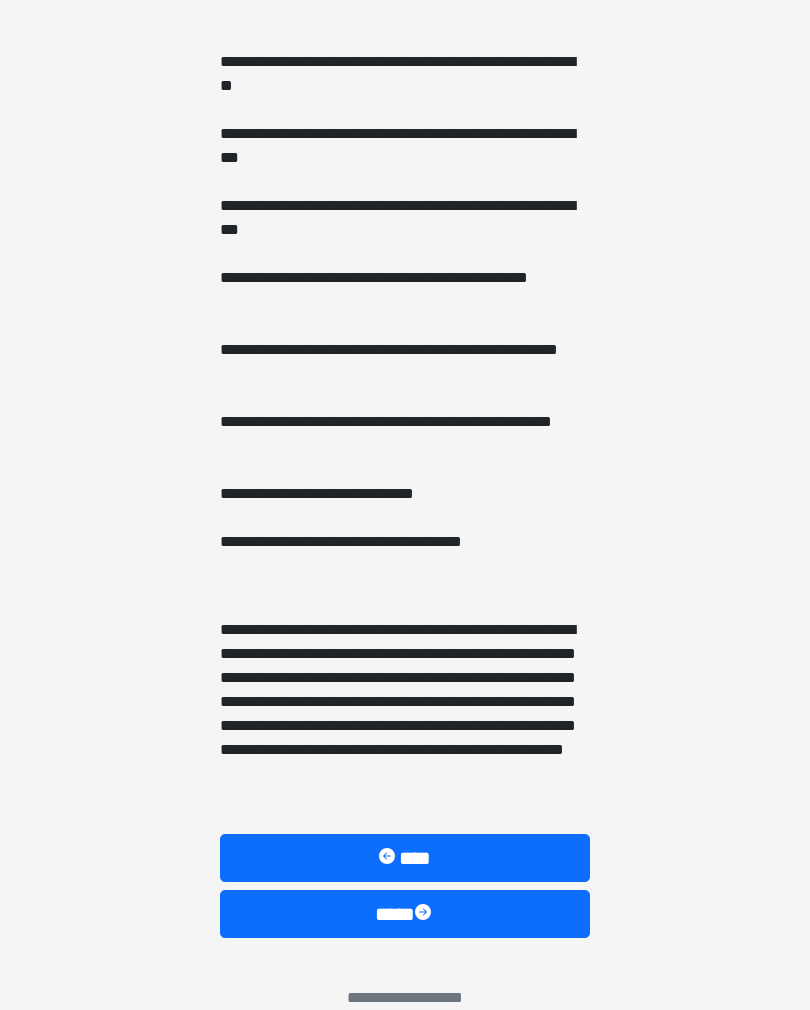 click on "****" at bounding box center [405, 914] 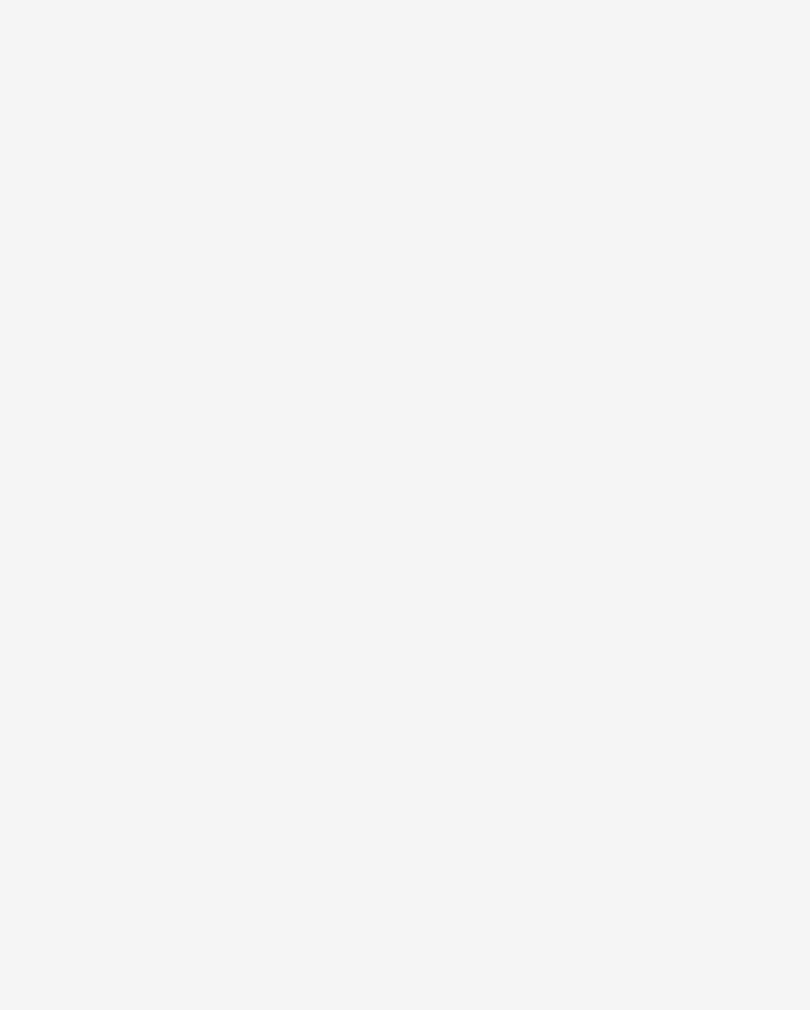 scroll, scrollTop: 0, scrollLeft: 0, axis: both 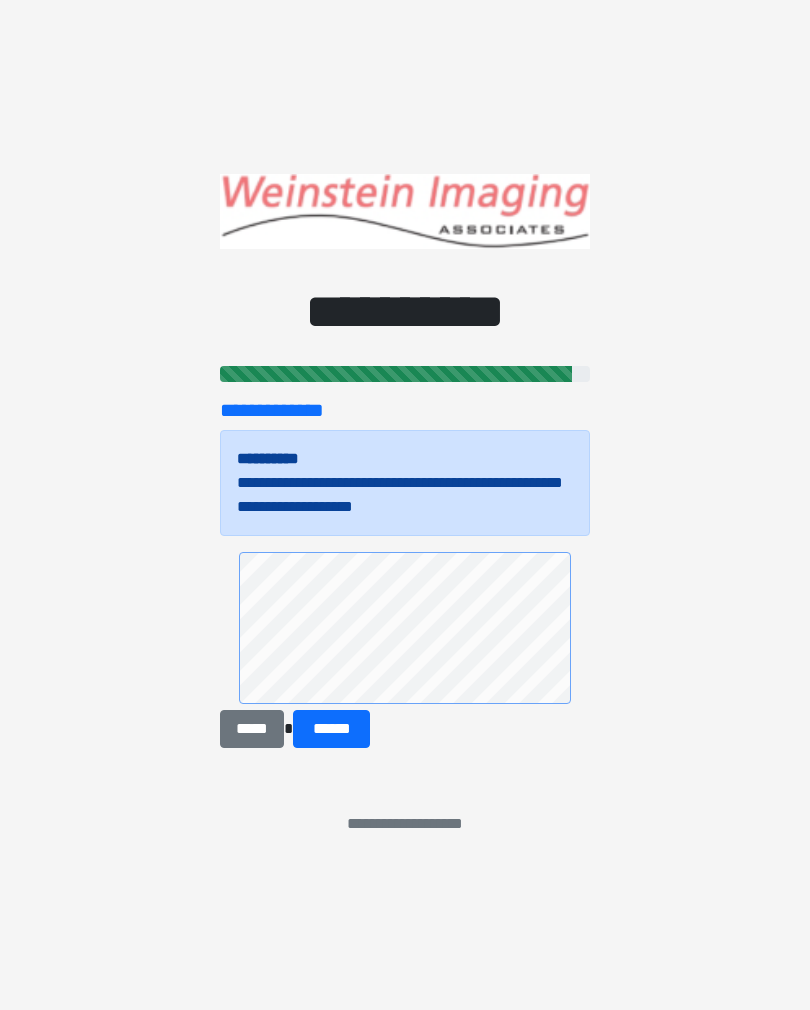 click on "*****" at bounding box center (252, 729) 